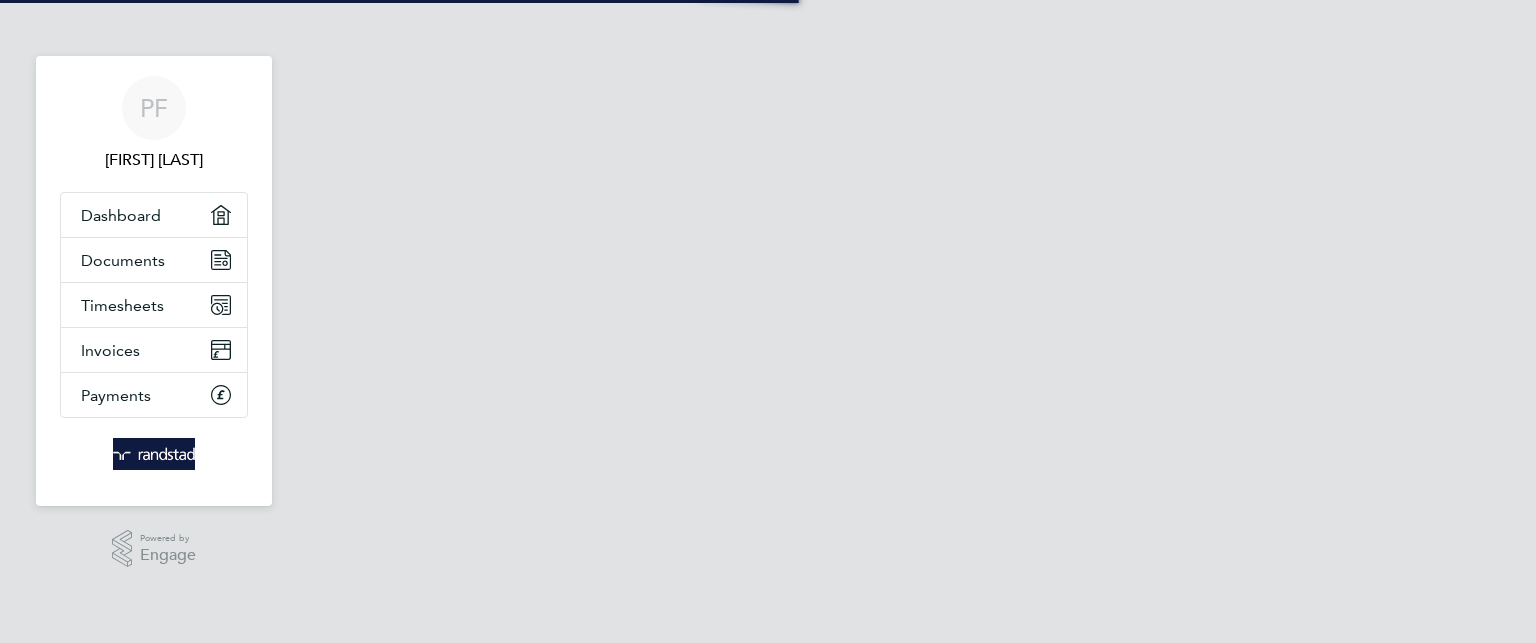 scroll, scrollTop: 0, scrollLeft: 0, axis: both 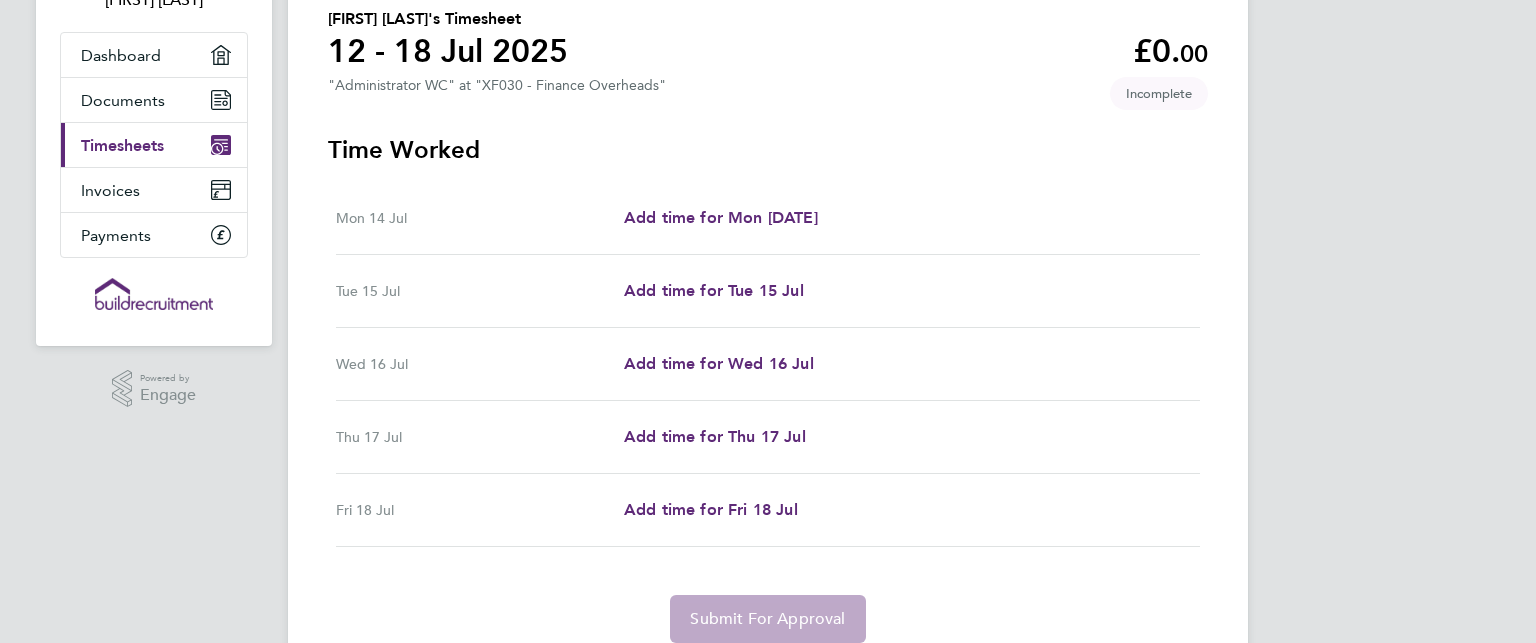click on "Current page:   Timesheets" at bounding box center [154, 145] 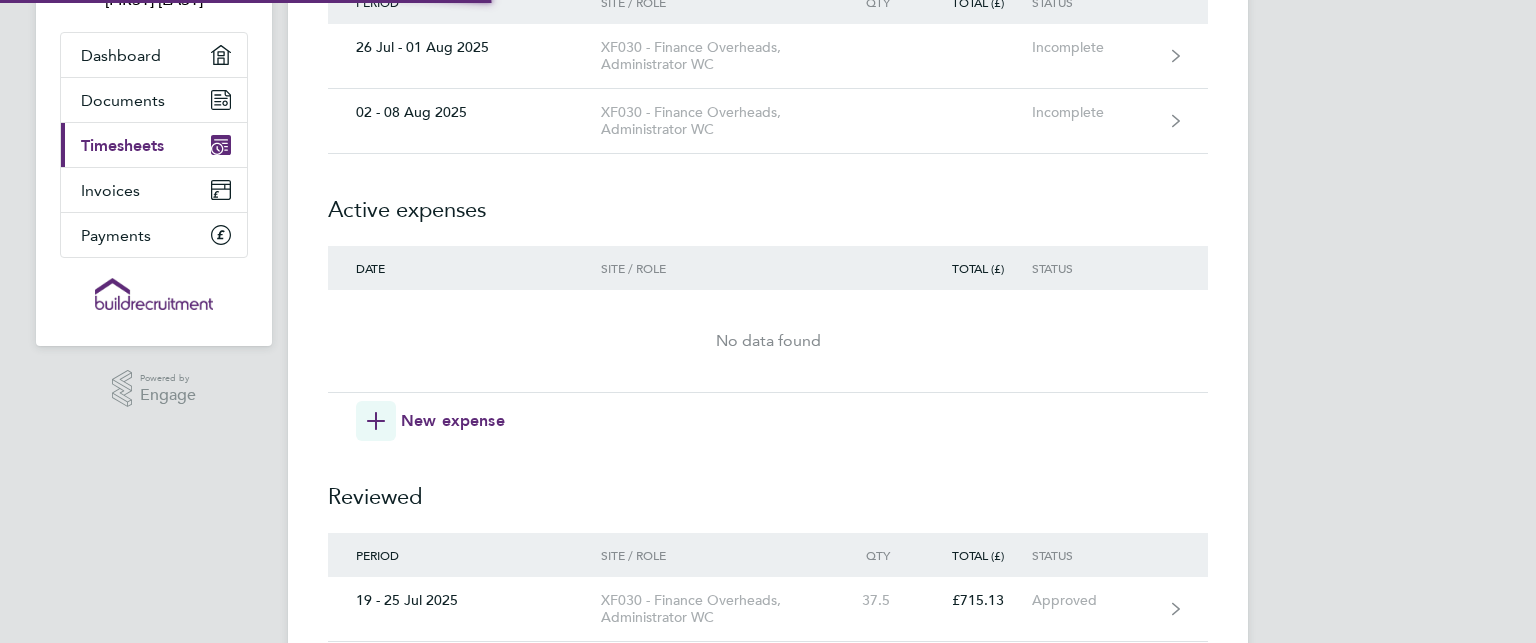 scroll, scrollTop: 0, scrollLeft: 0, axis: both 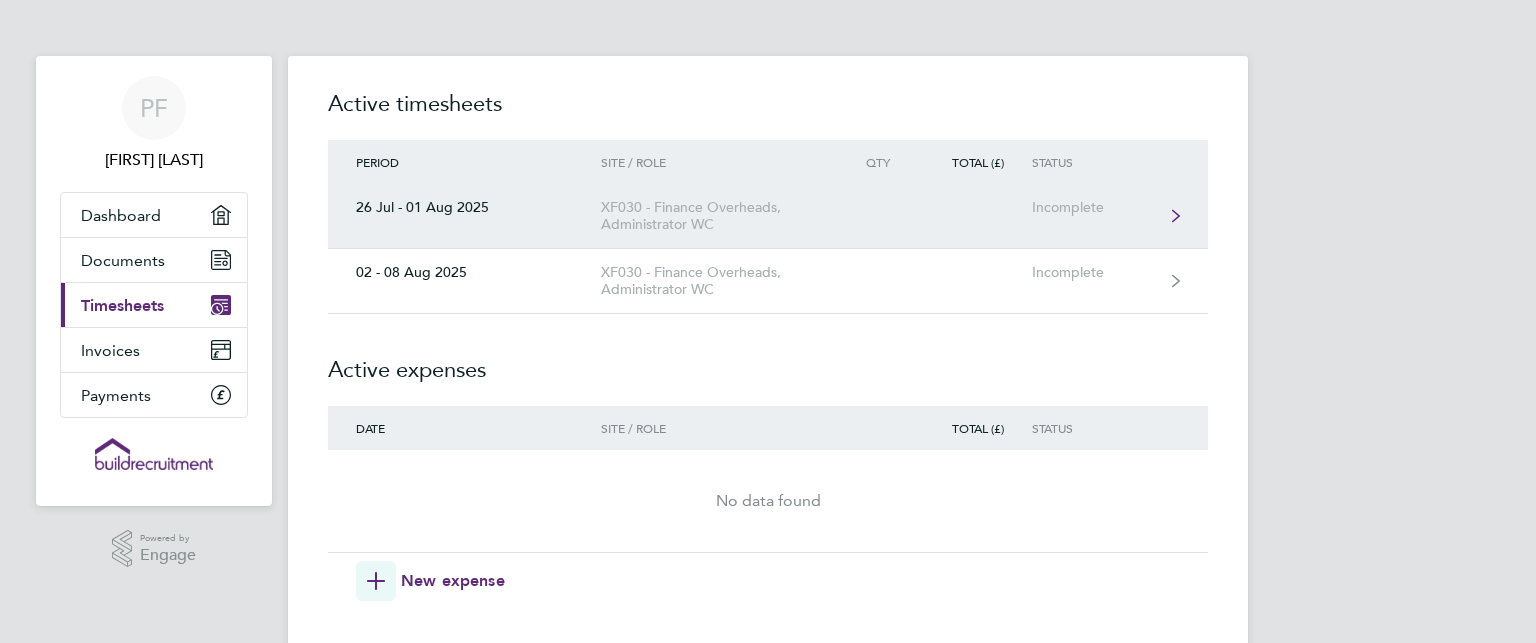click on "XF030 - Finance Overheads, Administrator WC" 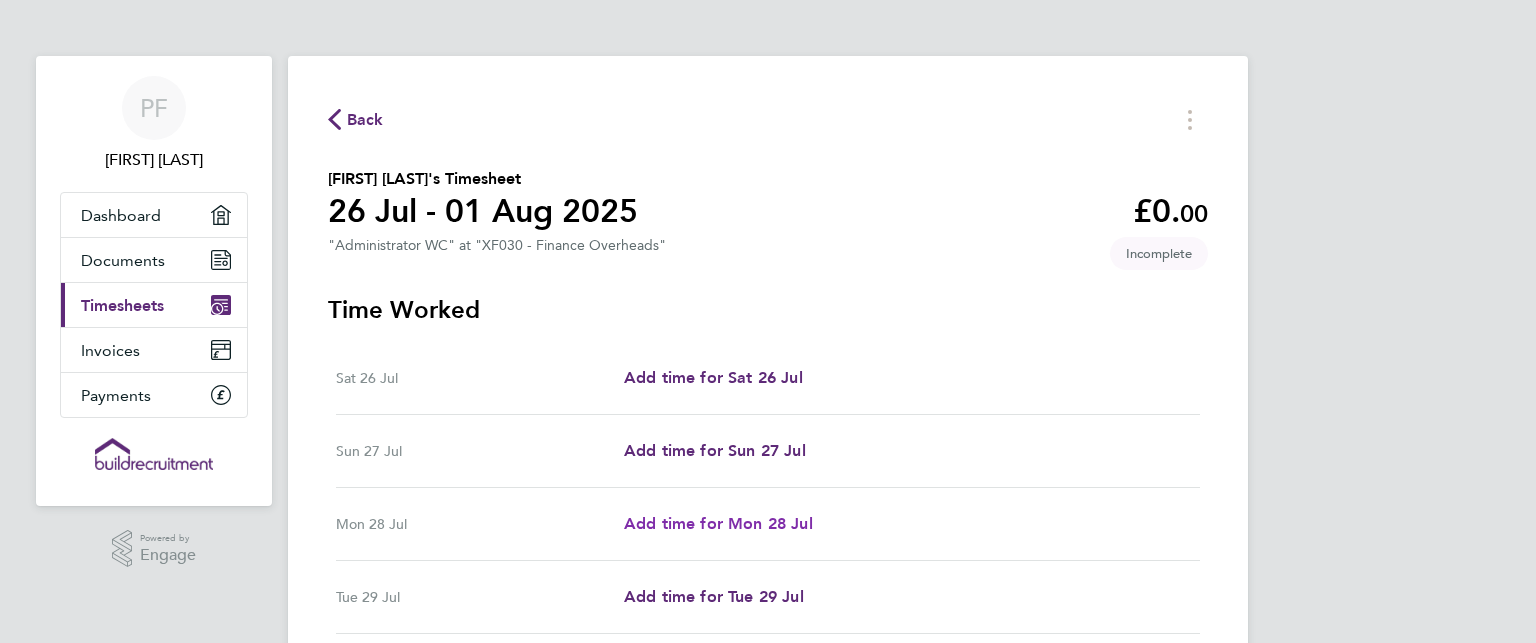 click on "Add time for Mon 28 Jul" at bounding box center [718, 523] 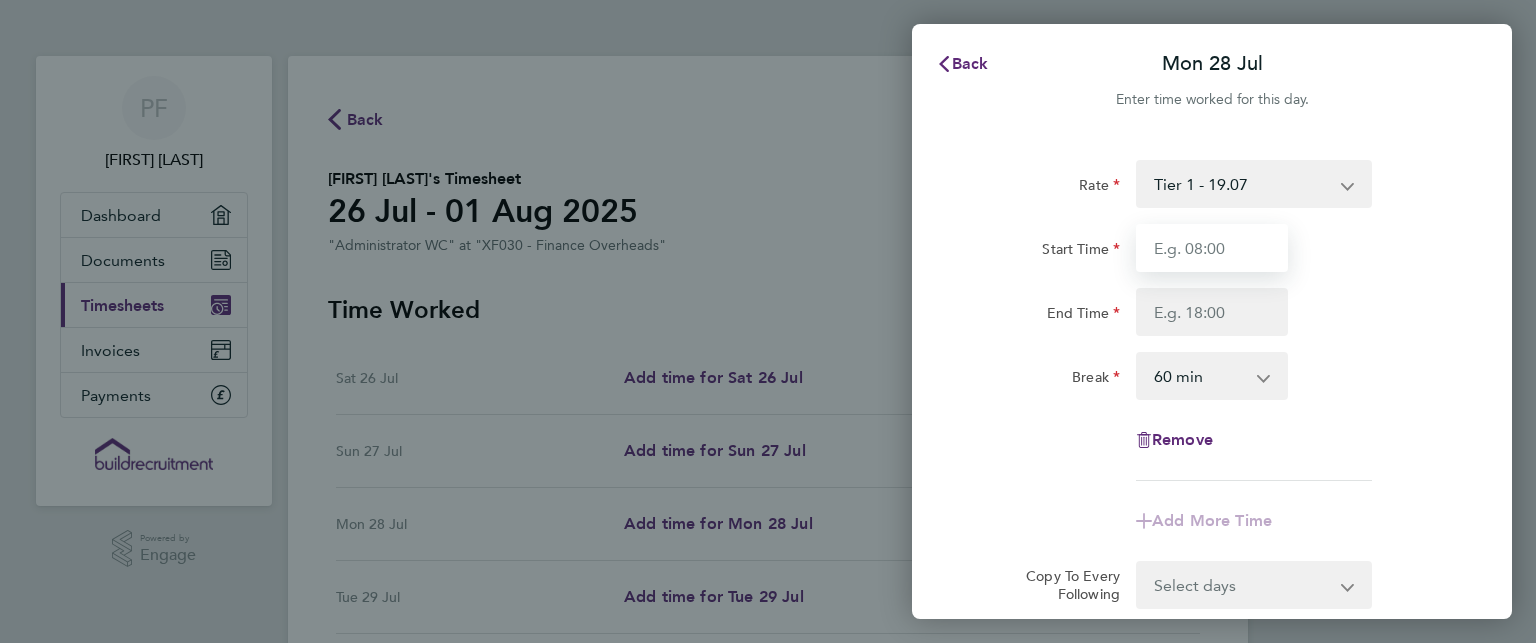 click on "Start Time" at bounding box center (1212, 248) 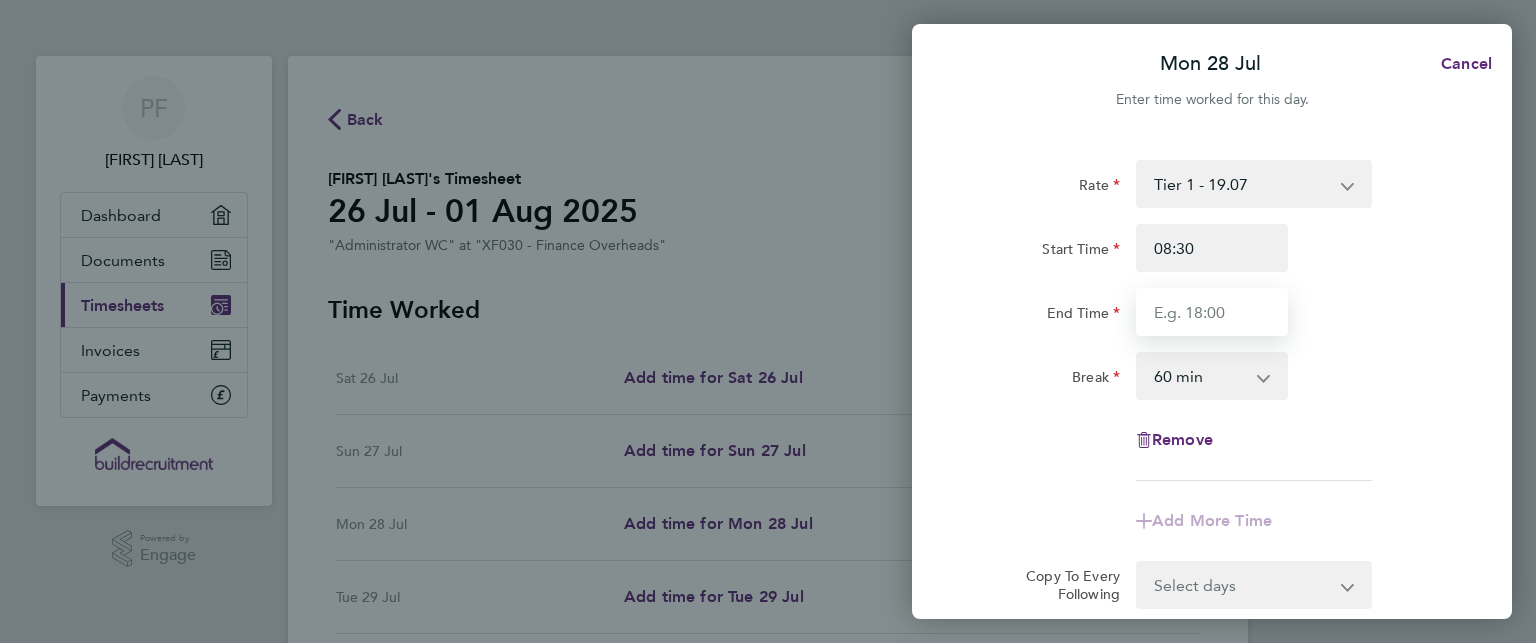 click on "End Time" at bounding box center (1212, 312) 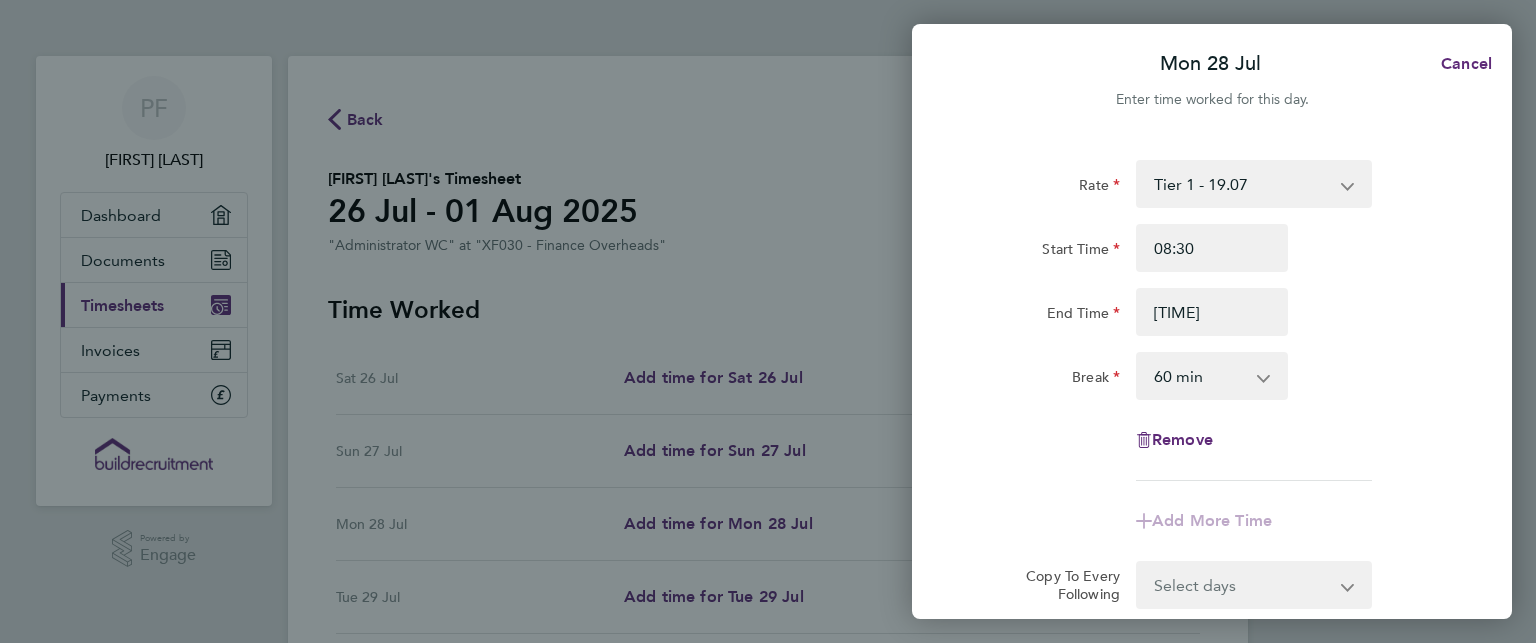 type on "17:00" 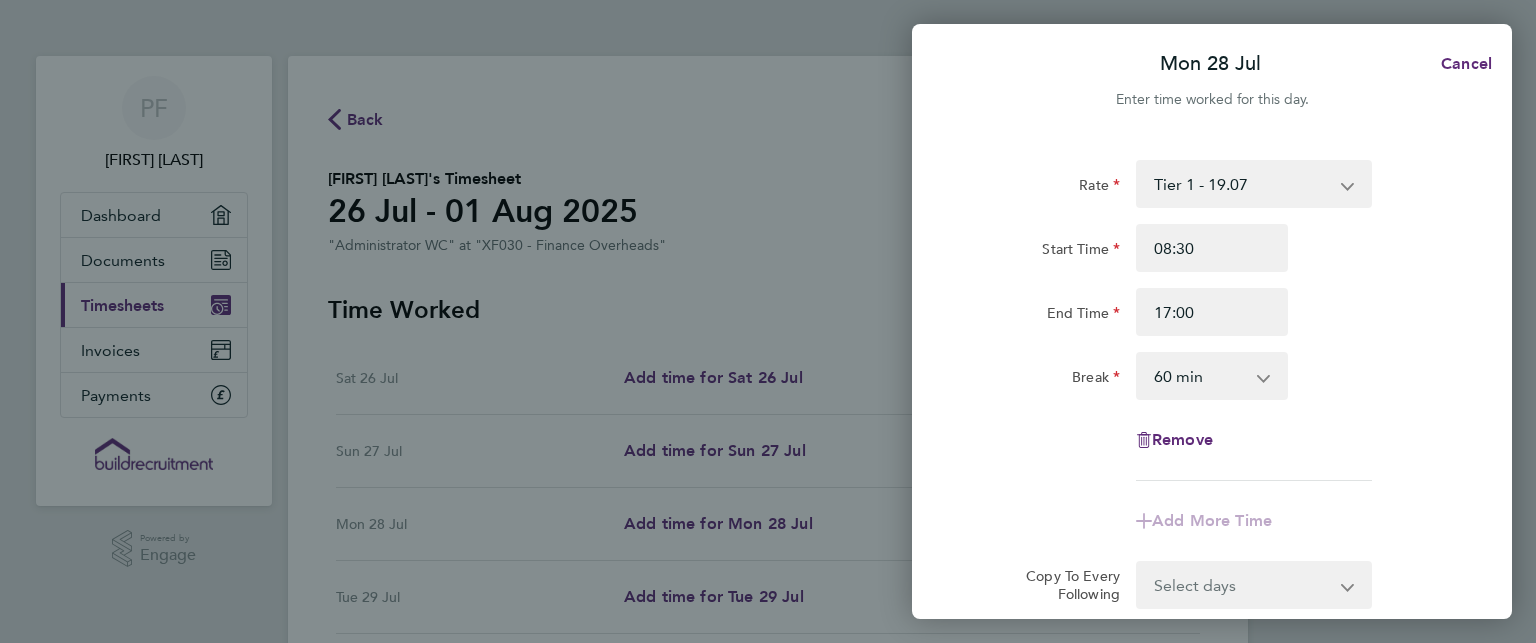 click on "Add More Time" 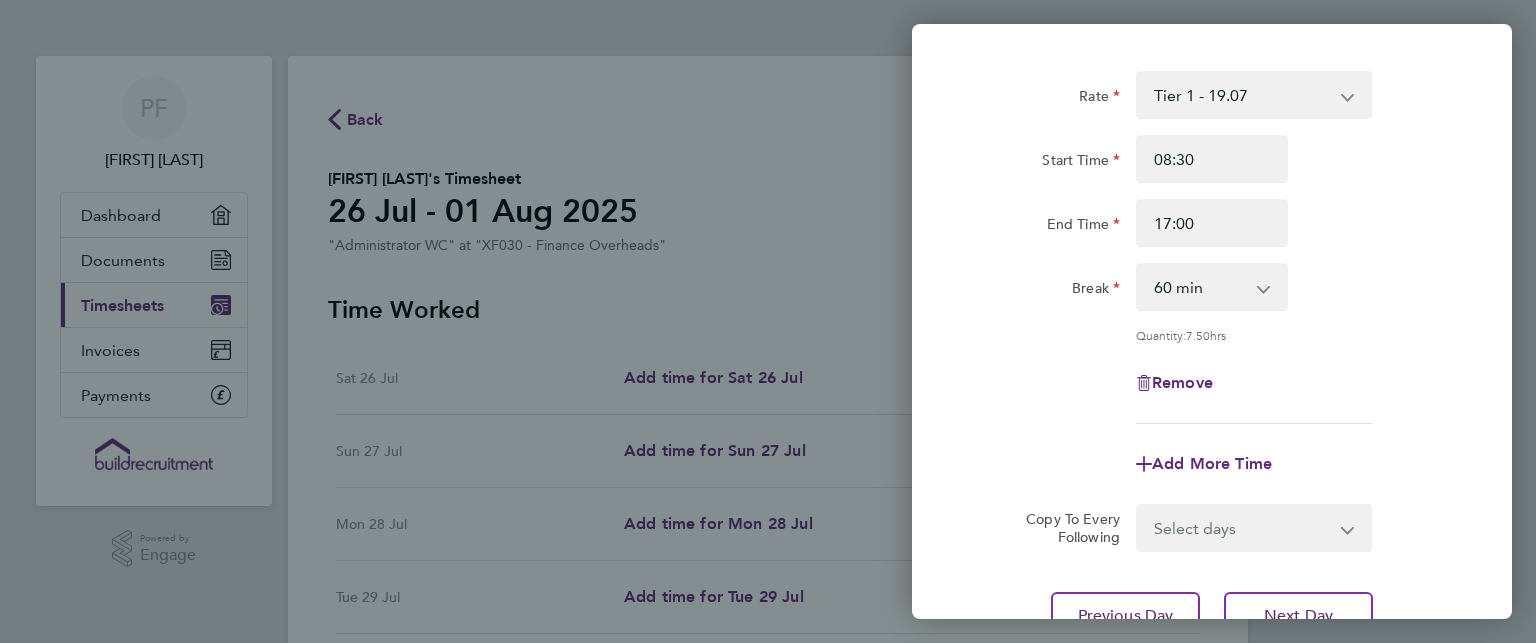 scroll, scrollTop: 120, scrollLeft: 0, axis: vertical 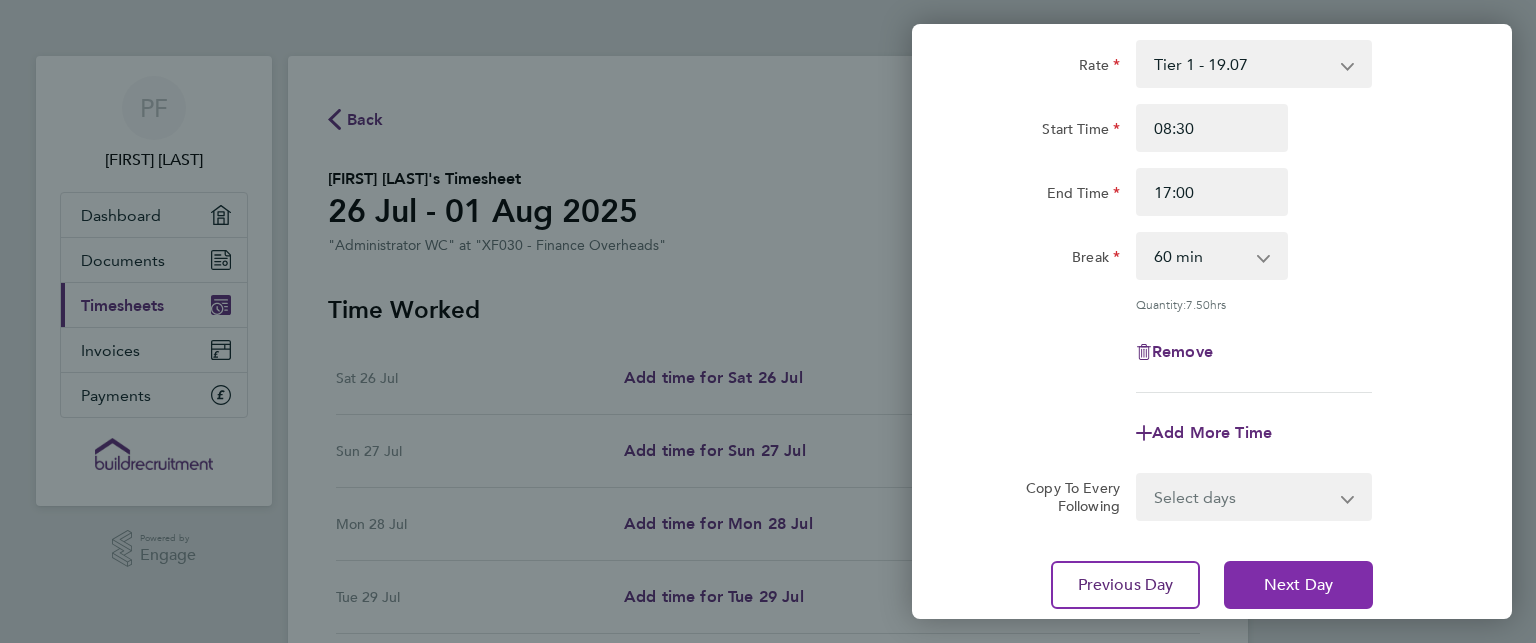 click on "Next Day" 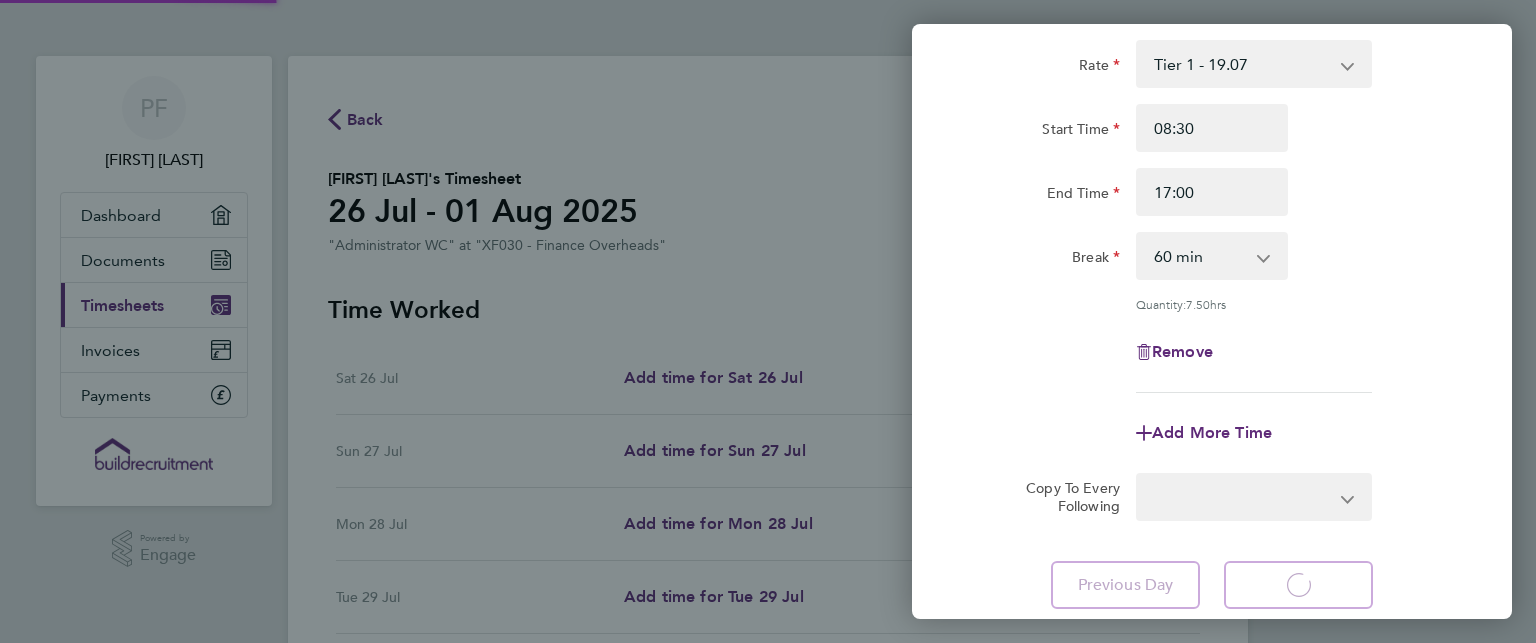 select on "60" 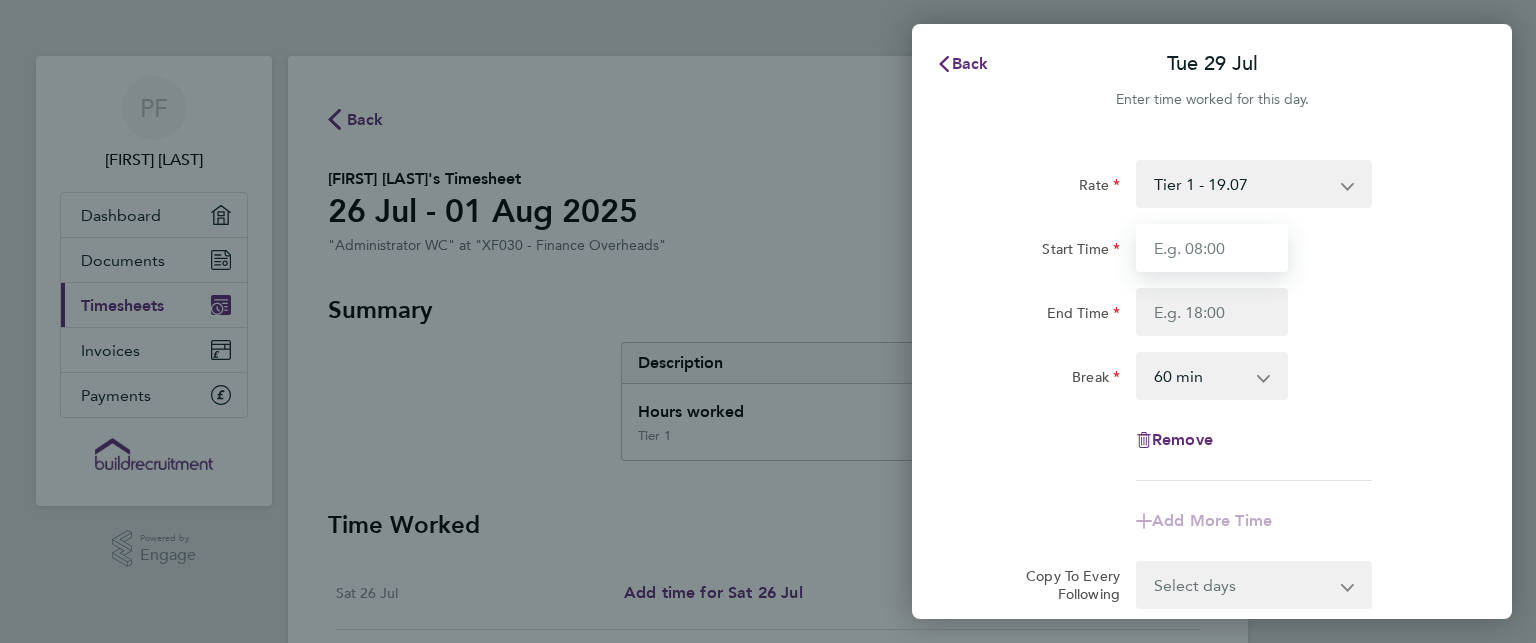 click on "Start Time" at bounding box center [1212, 248] 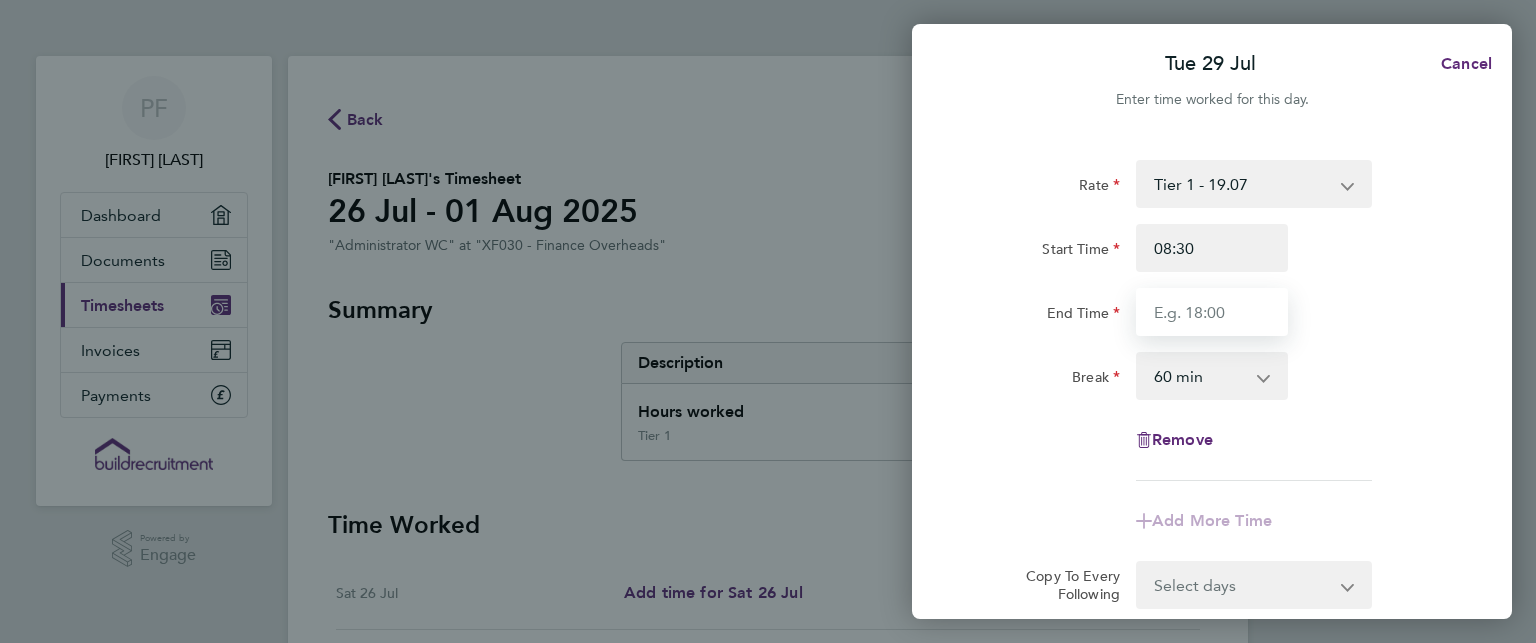 click on "End Time" at bounding box center (1212, 312) 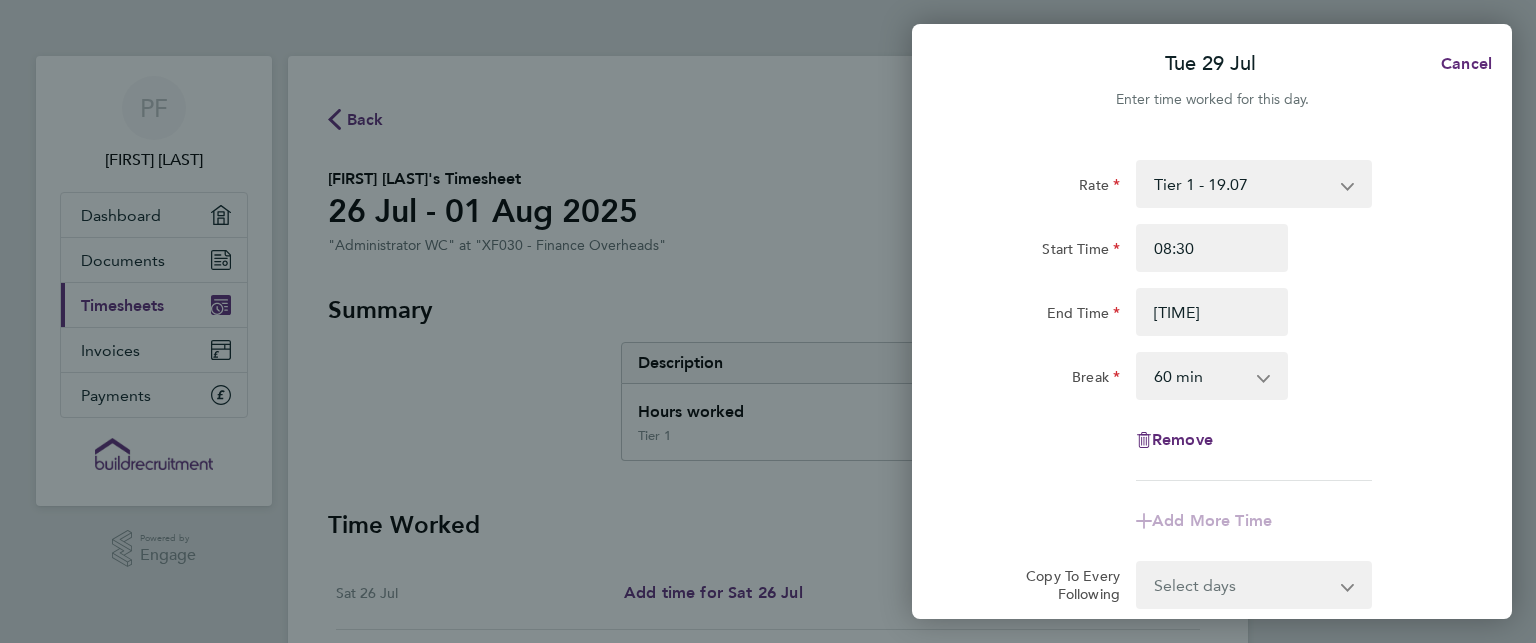 type on "17:00" 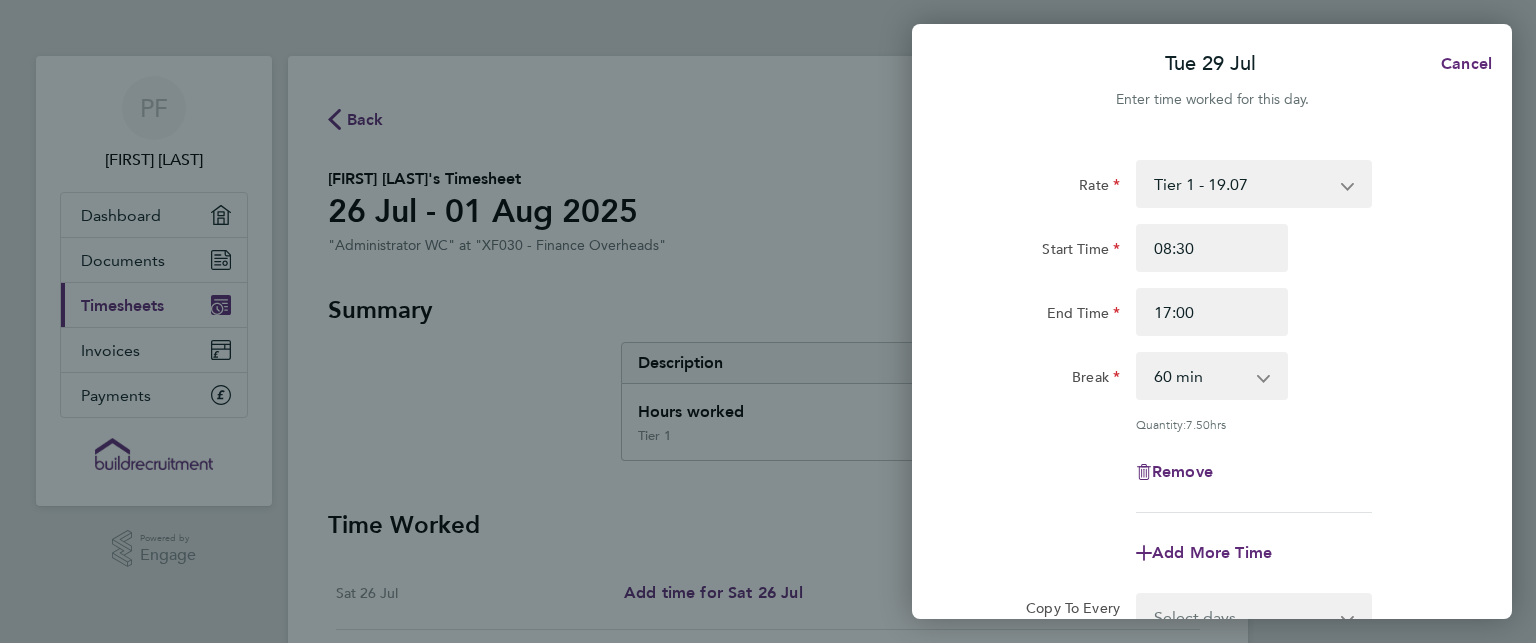 drag, startPoint x: 1366, startPoint y: 519, endPoint x: 1427, endPoint y: 492, distance: 66.70832 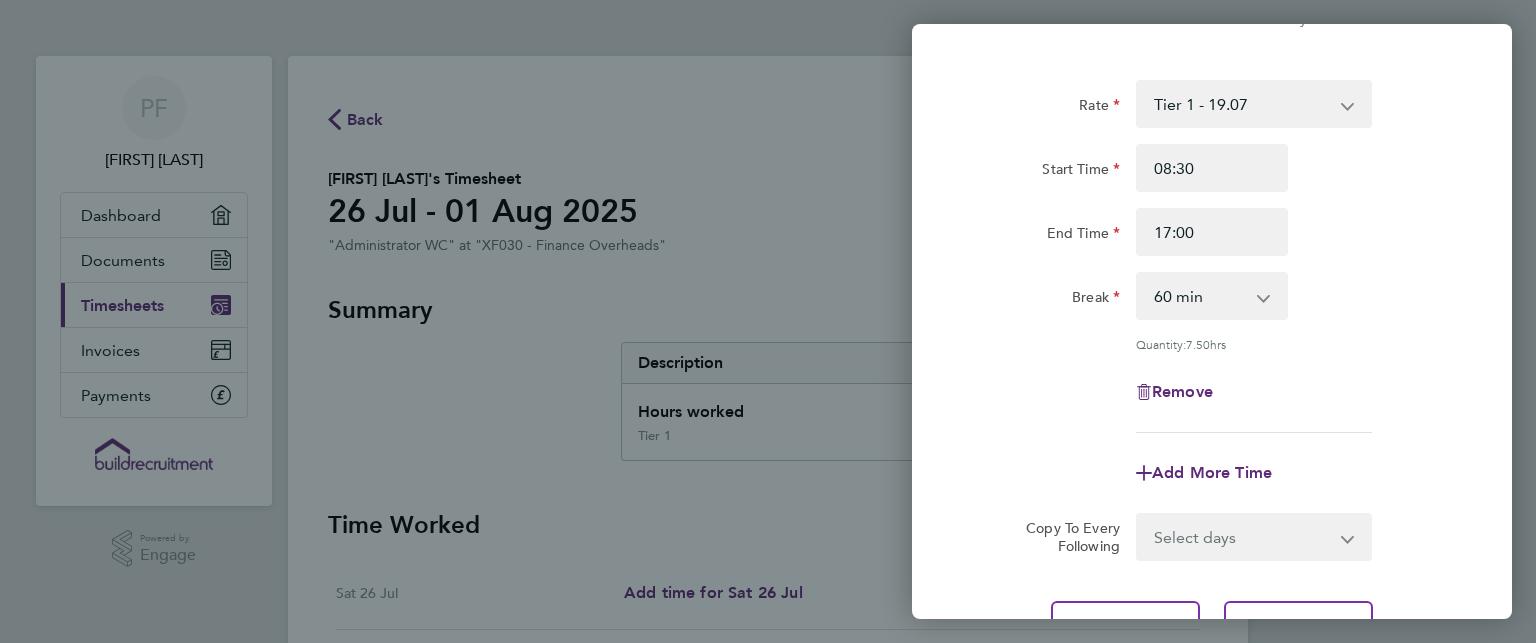 scroll, scrollTop: 120, scrollLeft: 0, axis: vertical 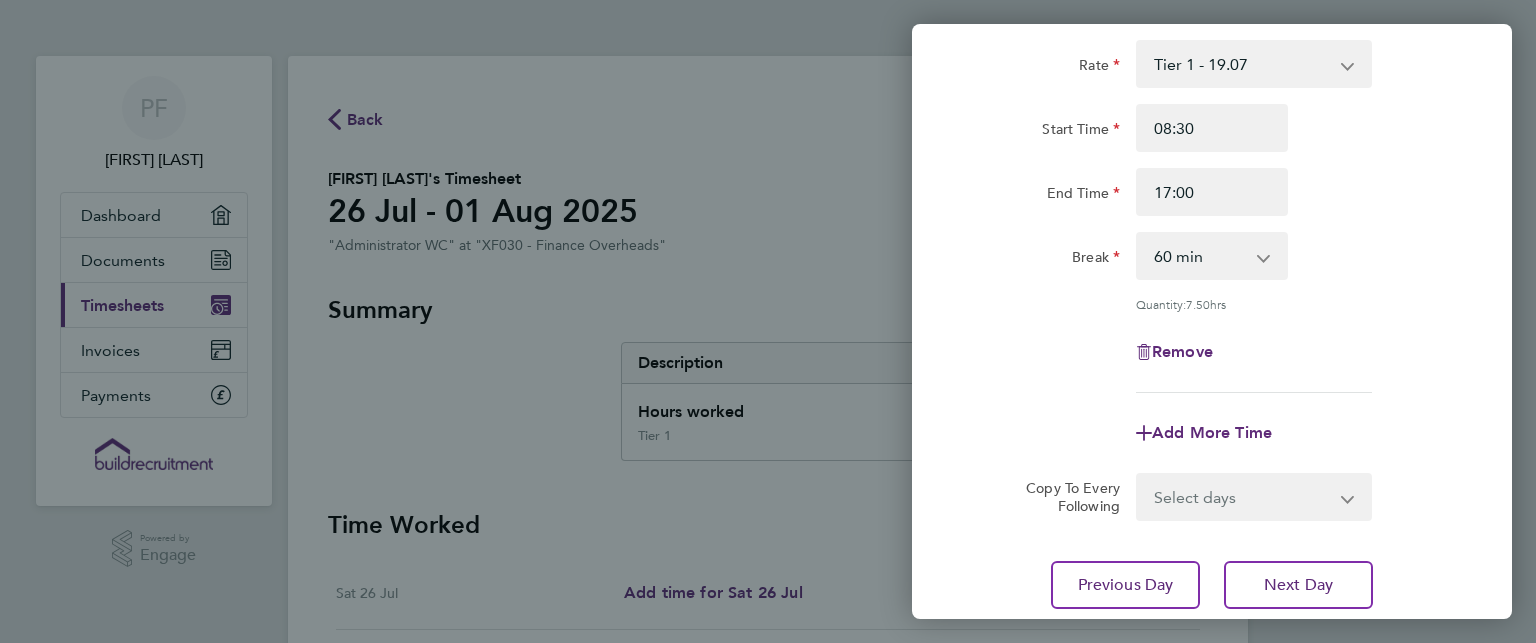 click 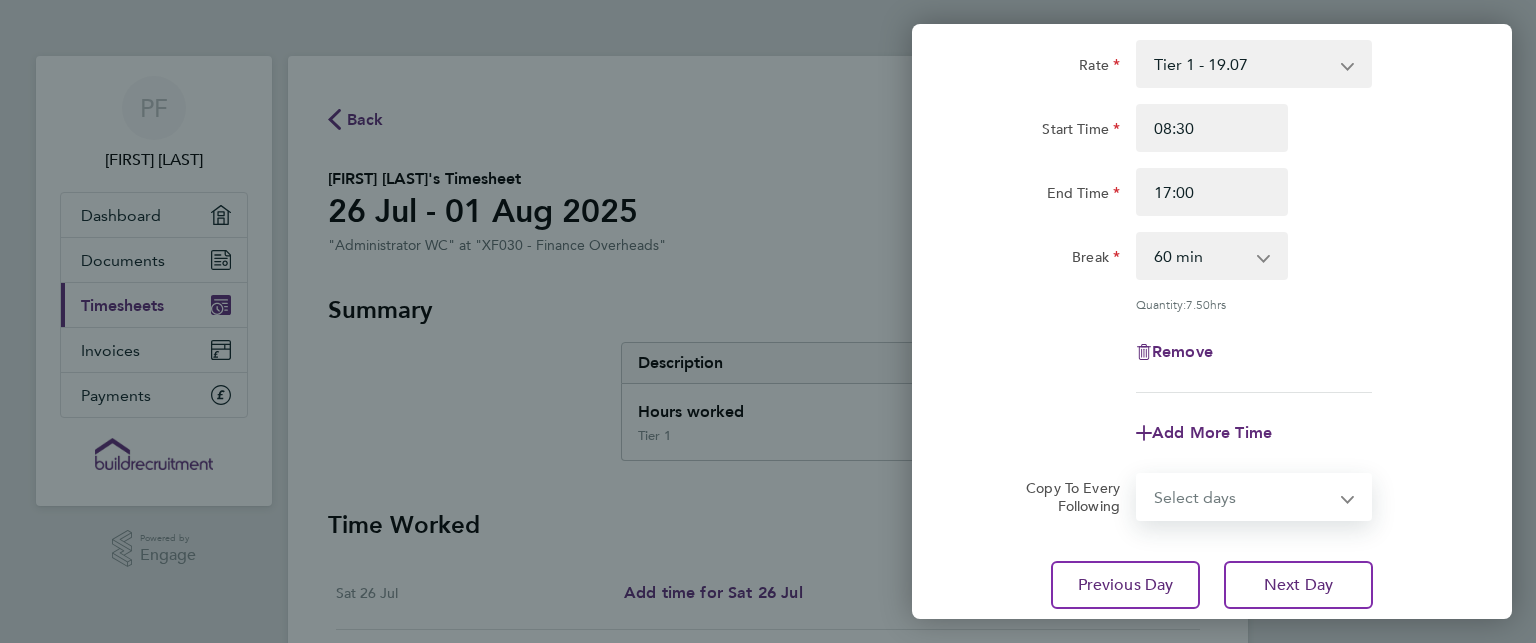 click on "Select days   Day   Wednesday   Thursday   Friday" at bounding box center [1243, 497] 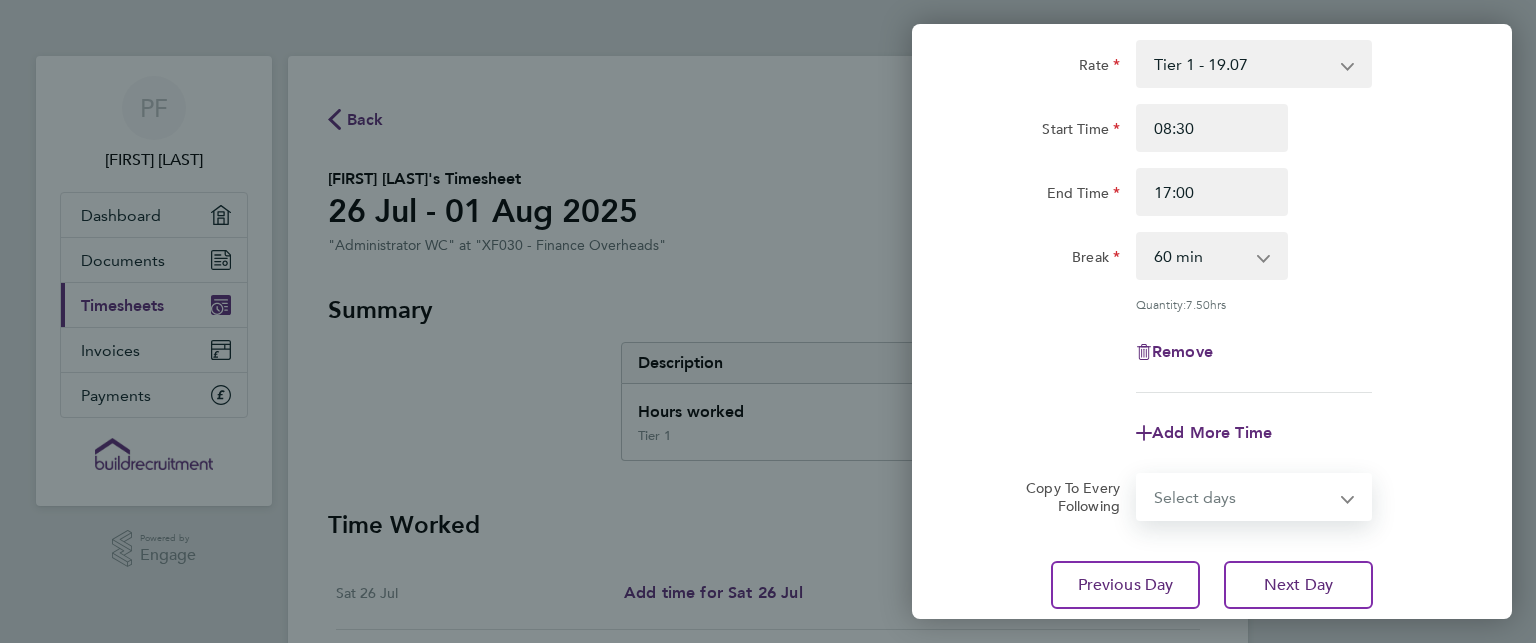 select on "WED" 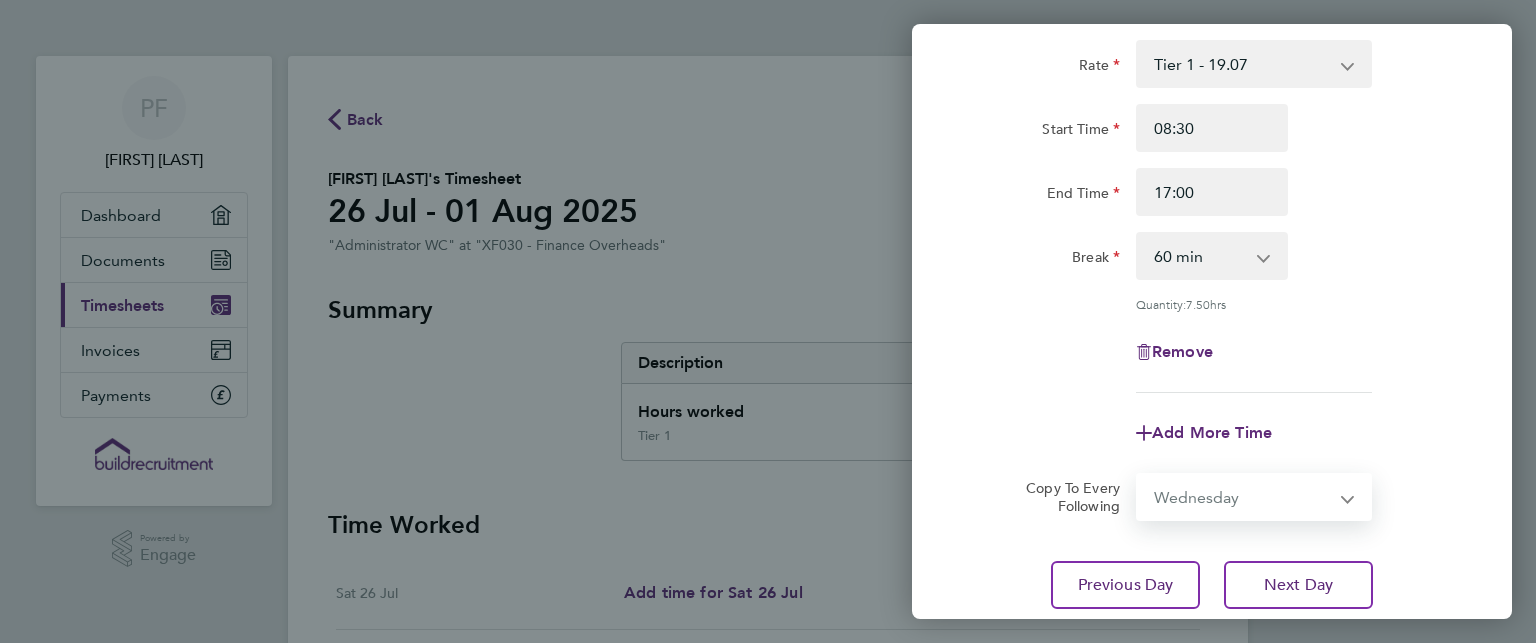 click on "Select days   Day   Wednesday   Thursday   Friday" at bounding box center (1243, 497) 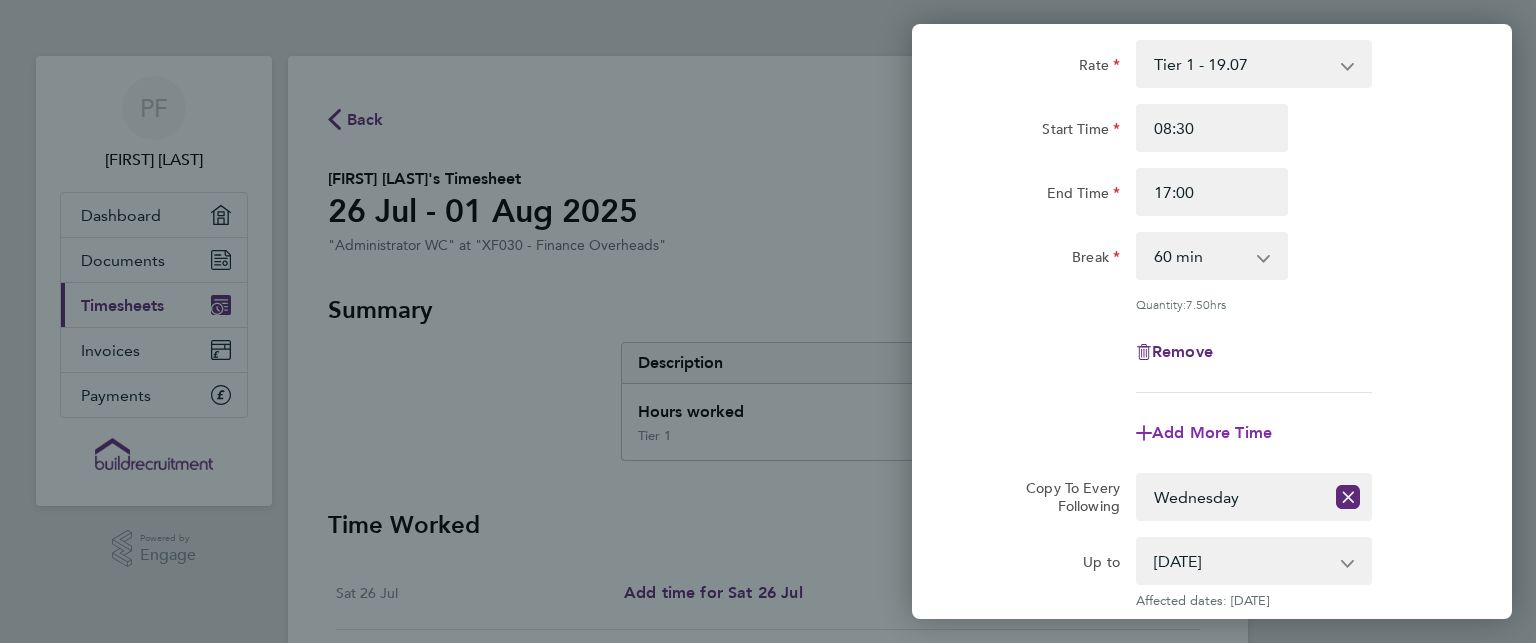 click on "Add More Time" 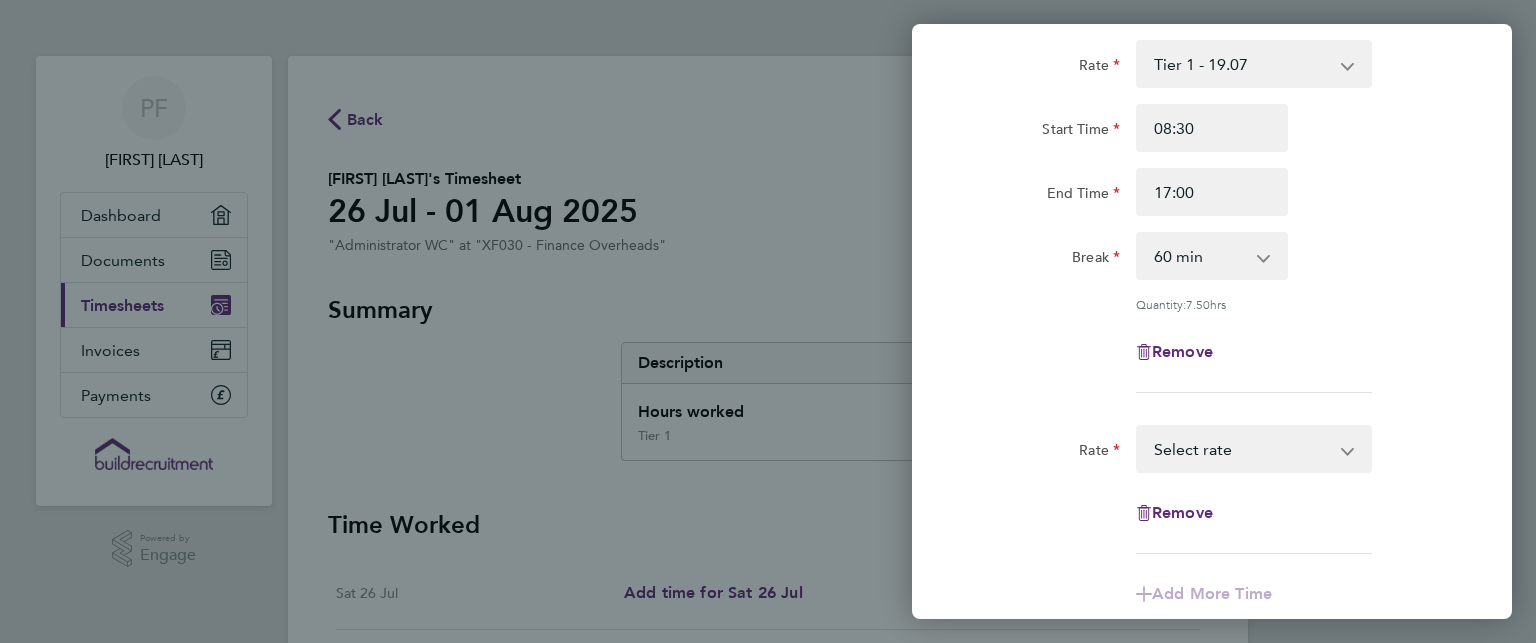 click 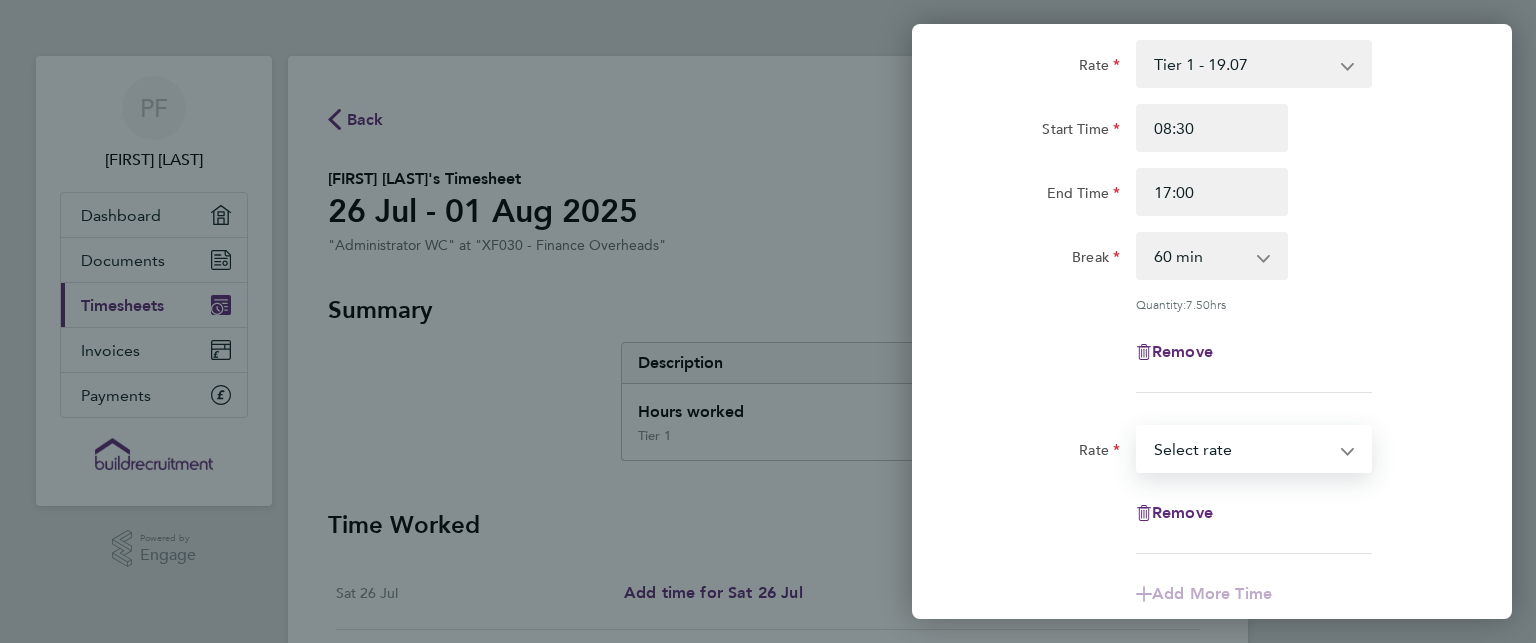click on "Tier 1 - [NUMBER]   Select rate" at bounding box center (1242, 449) 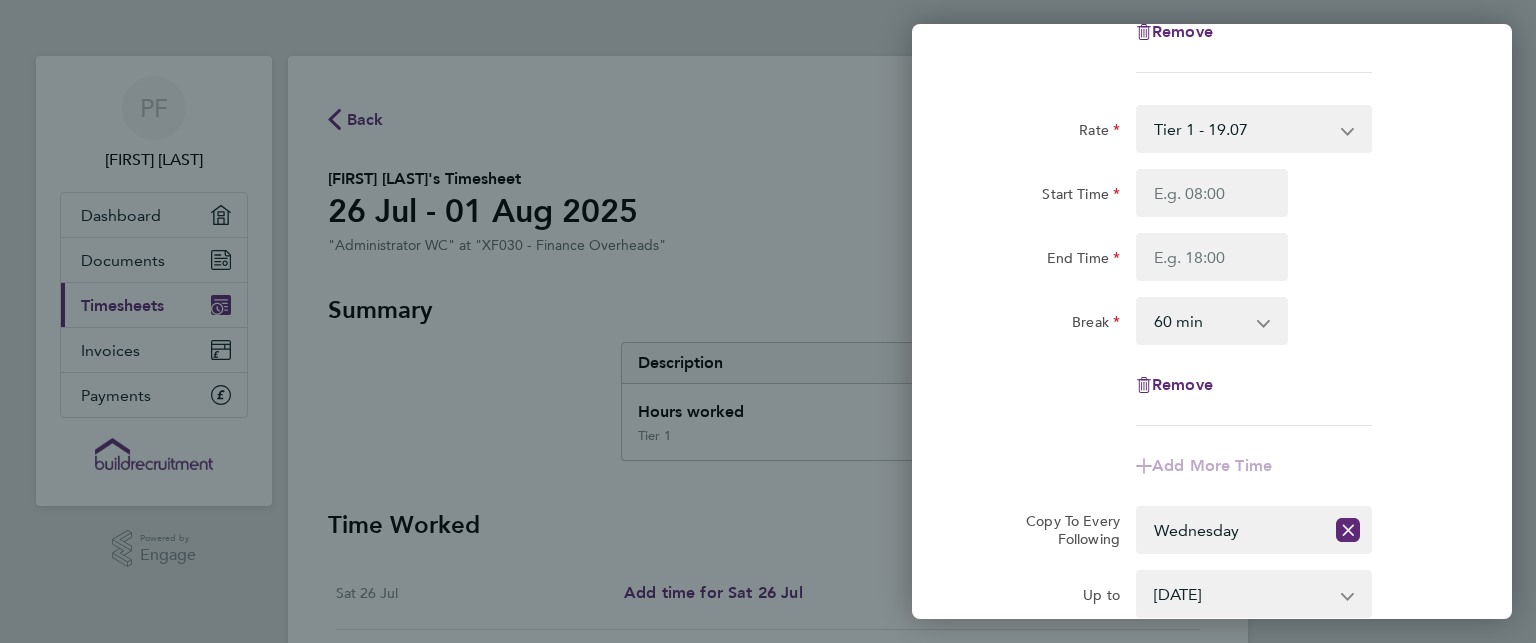 scroll, scrollTop: 480, scrollLeft: 0, axis: vertical 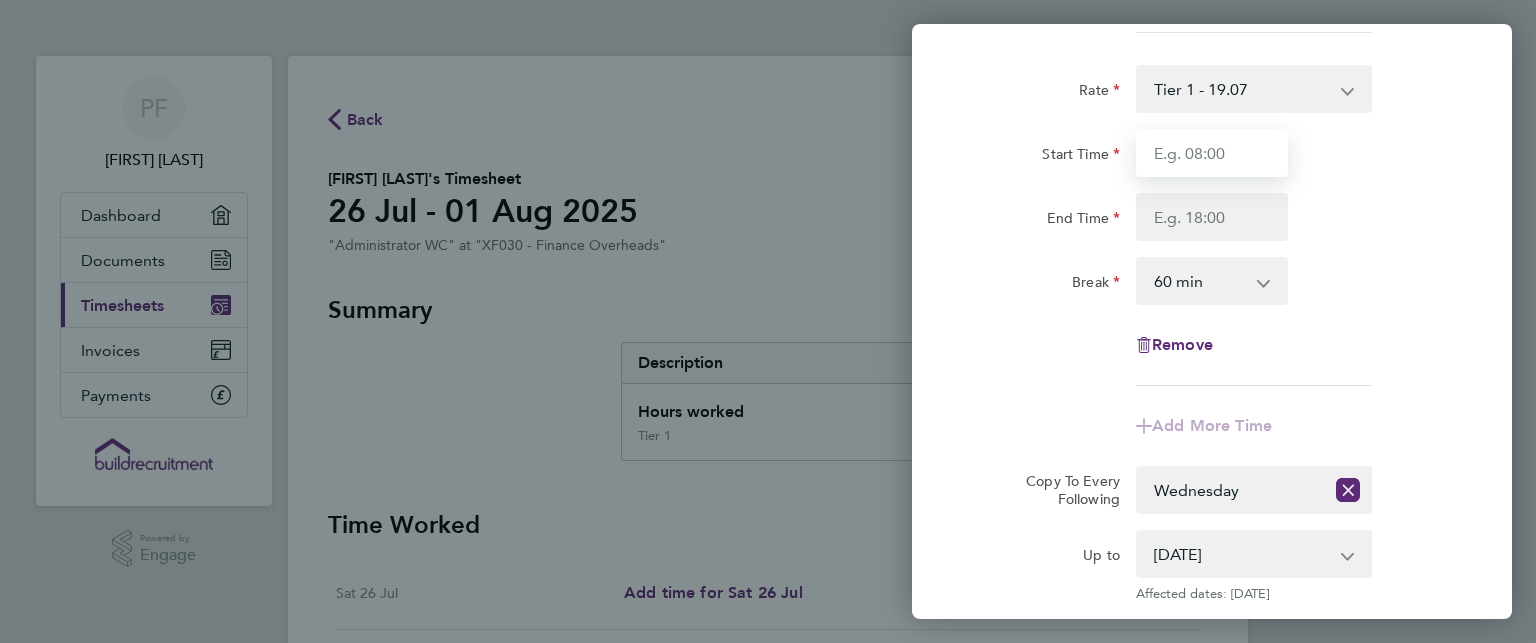 click on "Start Time" at bounding box center (1212, 153) 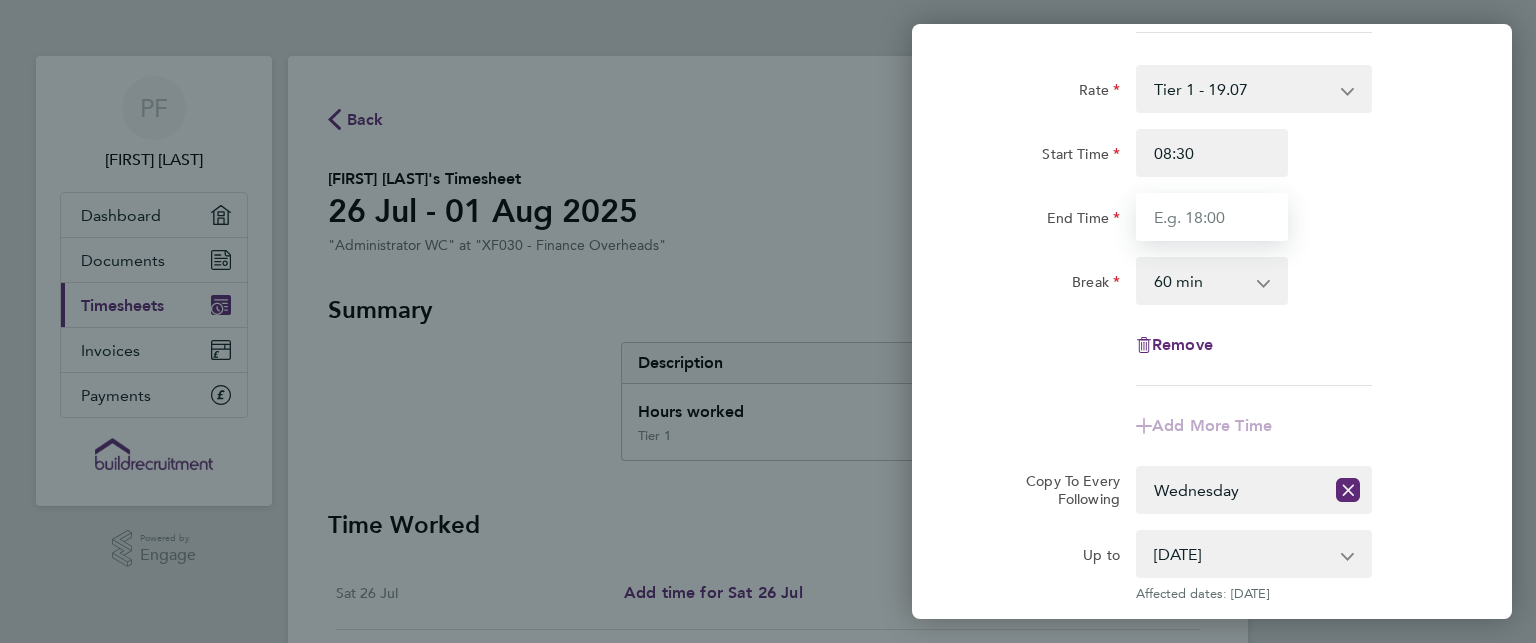 click on "End Time" at bounding box center (1212, 217) 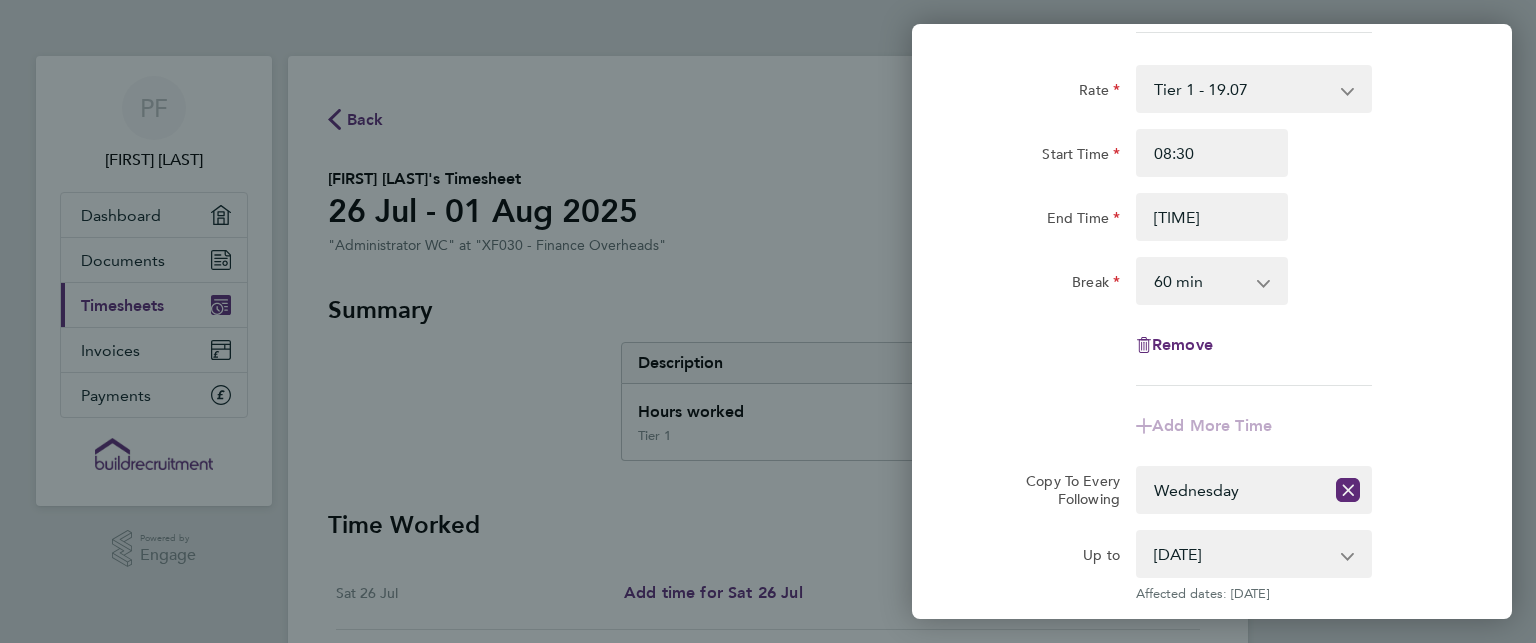 type on "17:00" 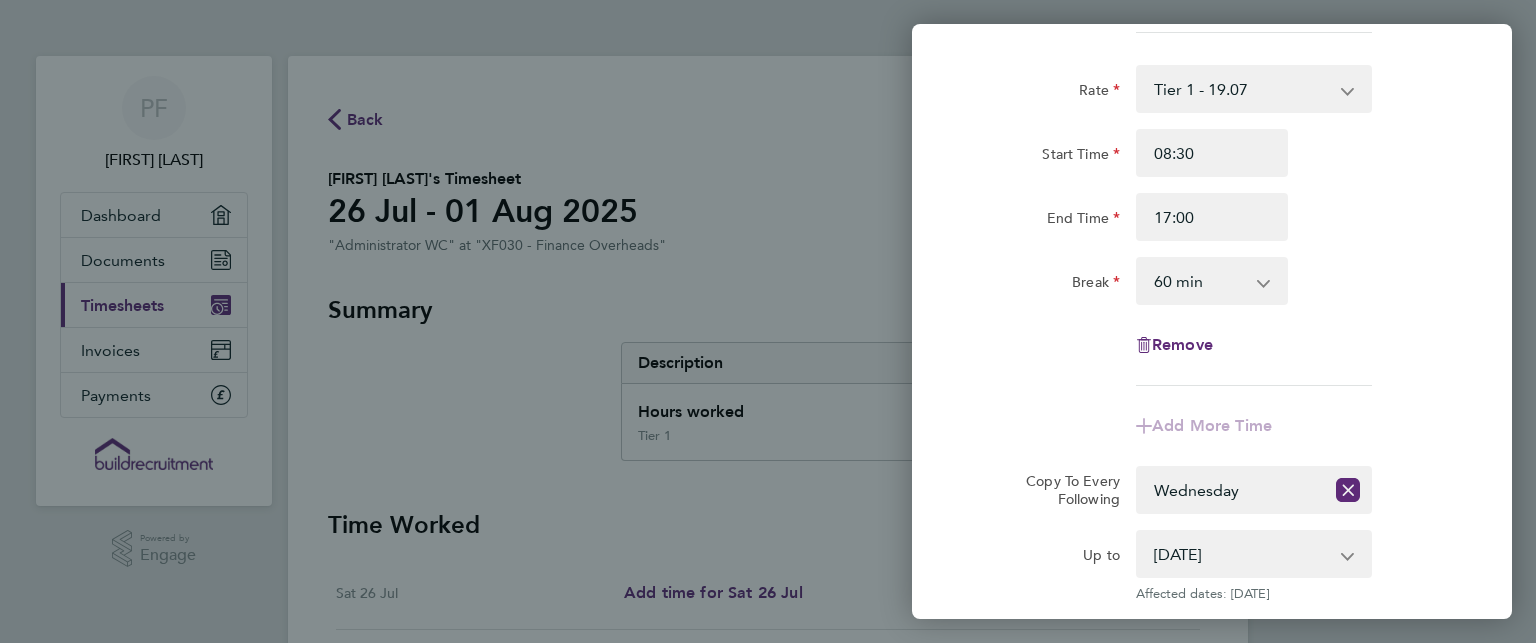 scroll, scrollTop: 552, scrollLeft: 0, axis: vertical 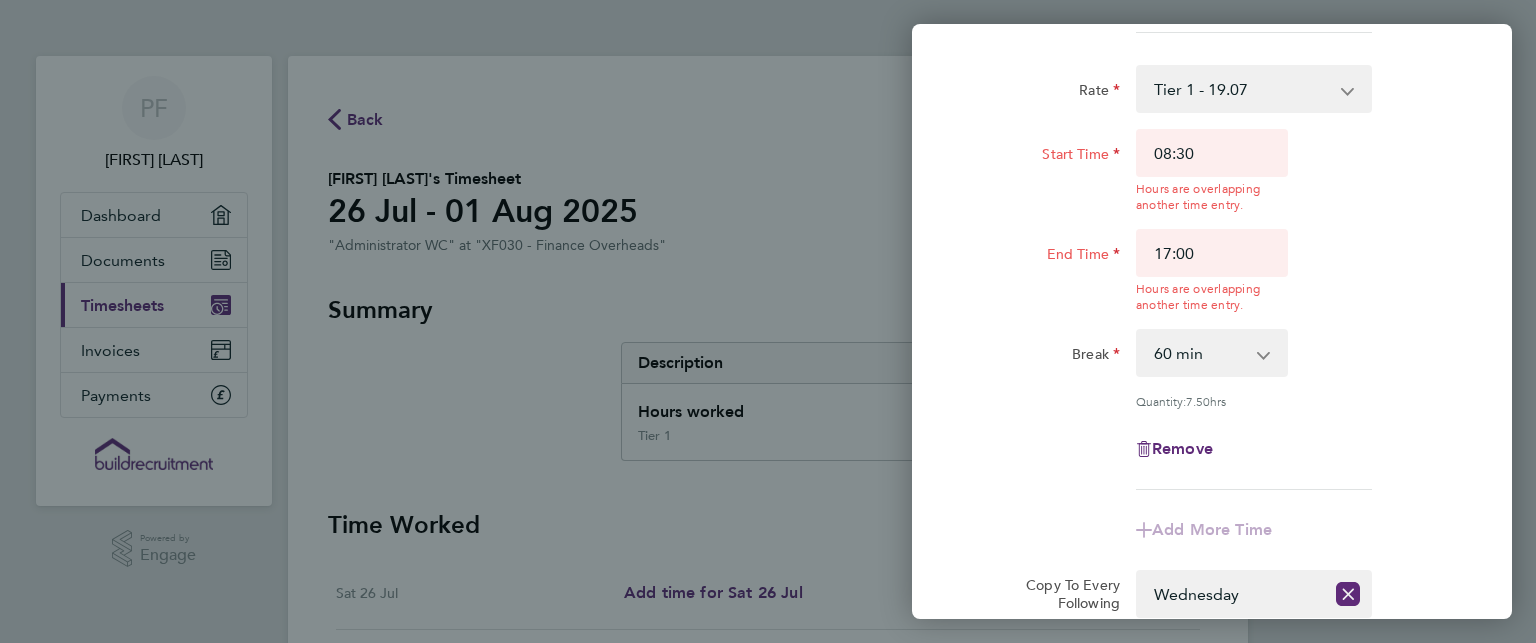 click on "Rate  Tier 1 - [NUMBER]
Start Time [TIME]  Hours are overlapping another time entry.  End Time [TIME]  Hours are overlapping another time entry.  Break  0 min   15 min   30 min   45 min   60 min   75 min   90 min
Quantity:  [NUMBER]  hrs
Remove" 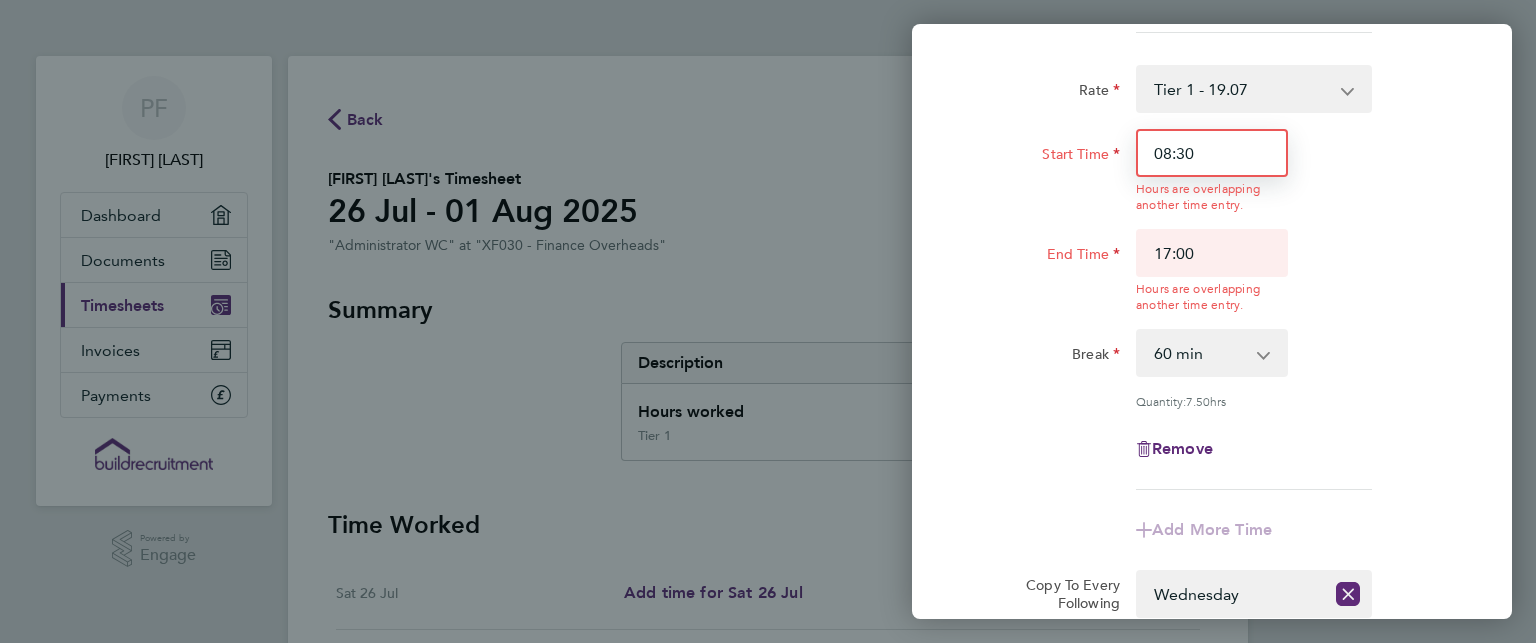 click on "08:30" at bounding box center (1212, 153) 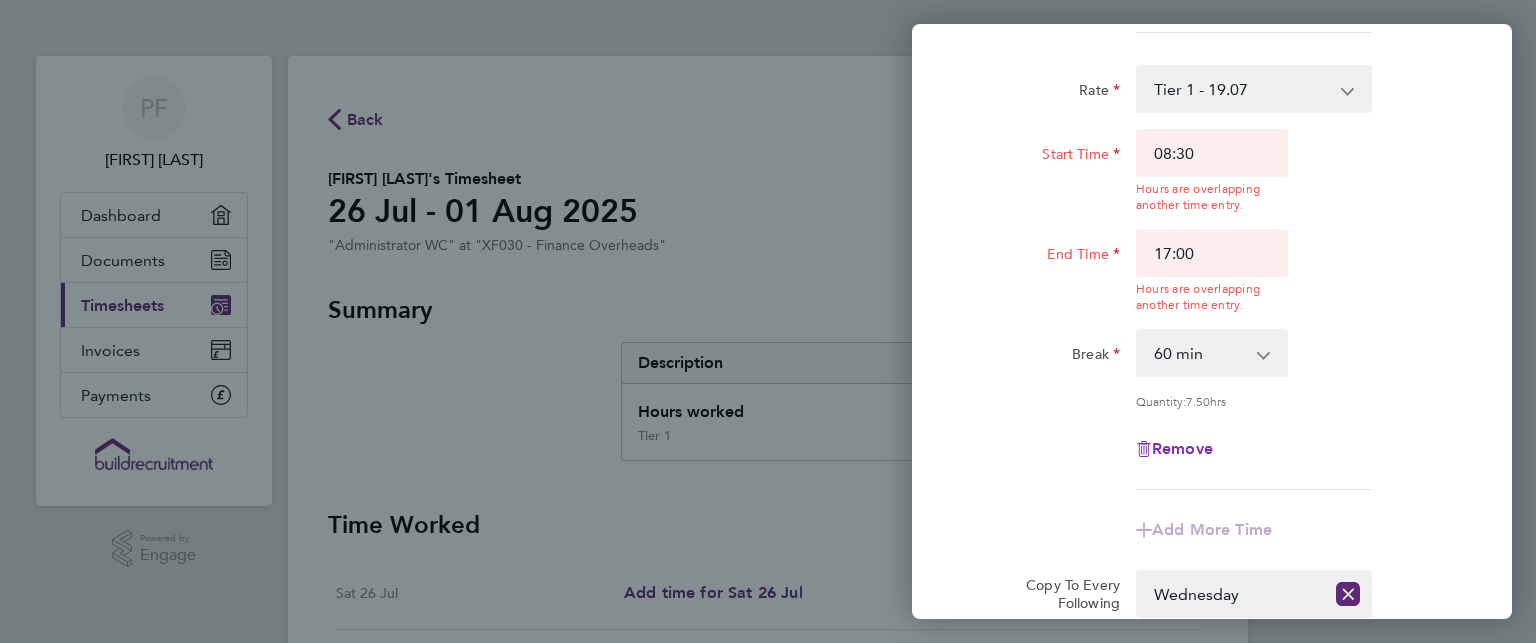 click on "Remove" 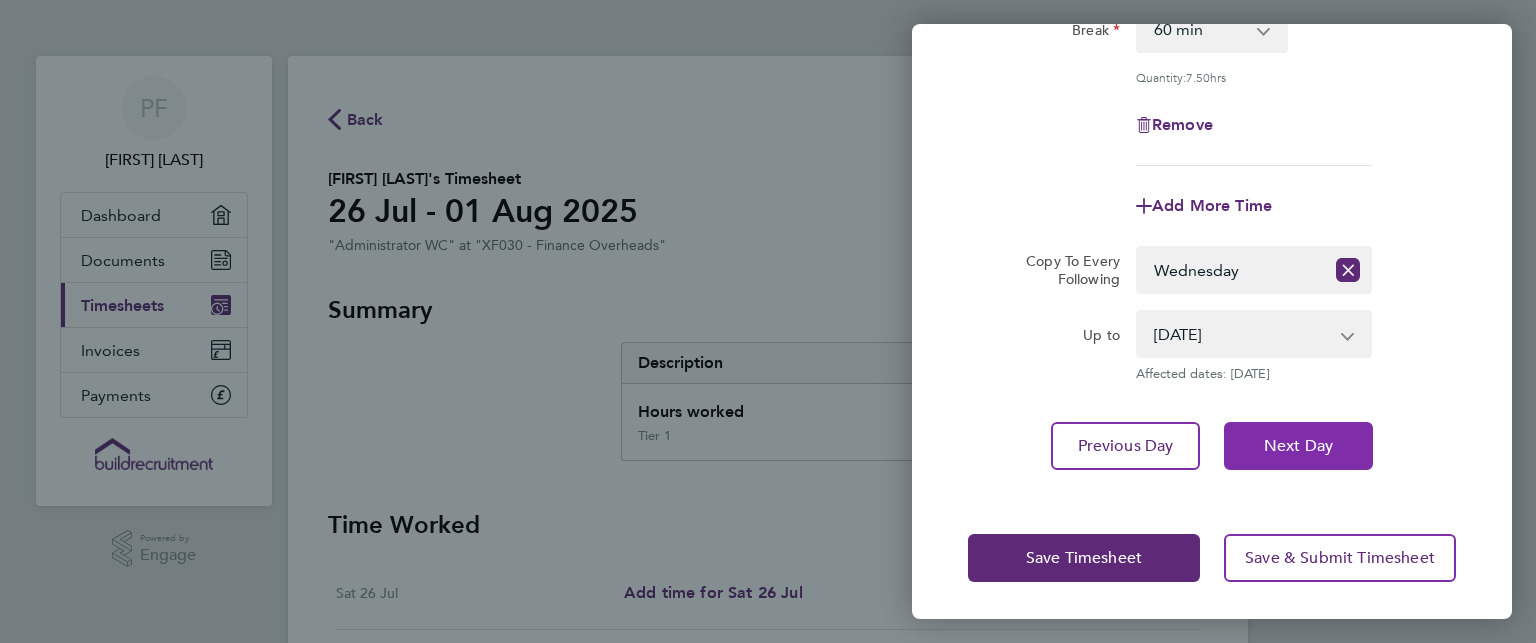 click on "Next Day" 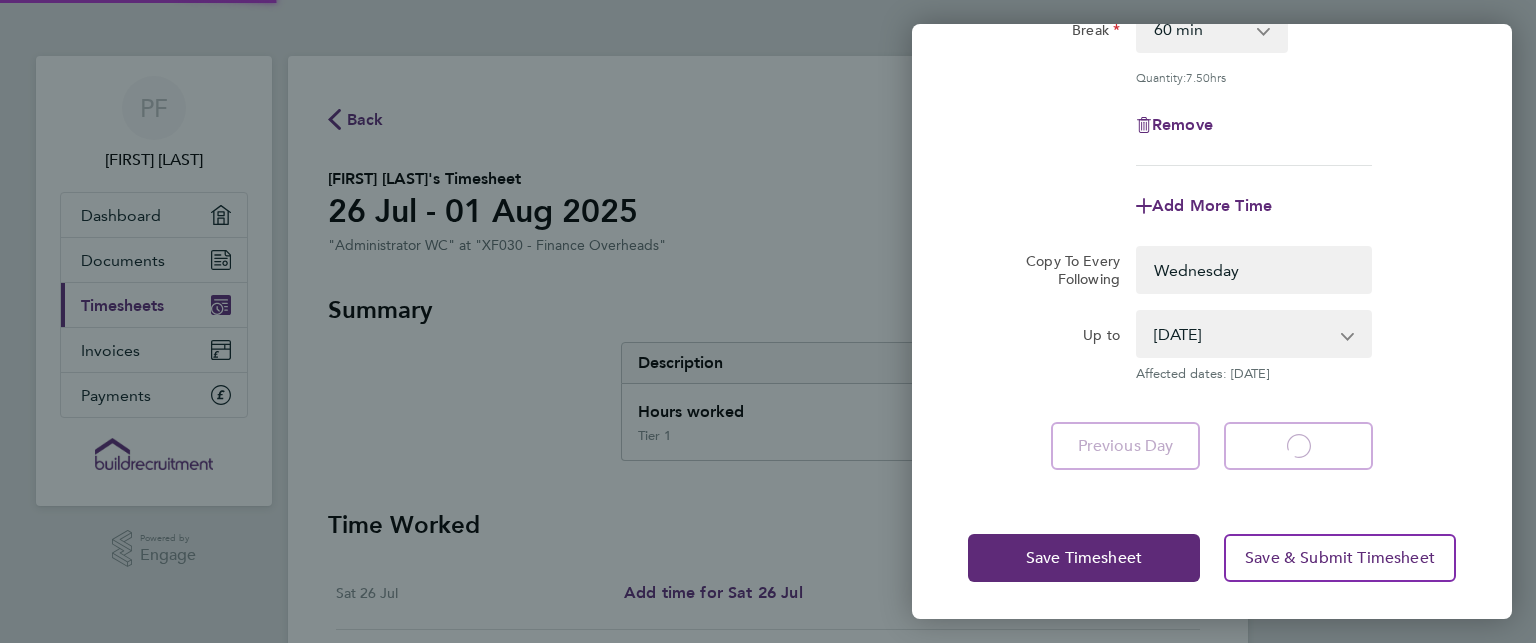 select on "0: null" 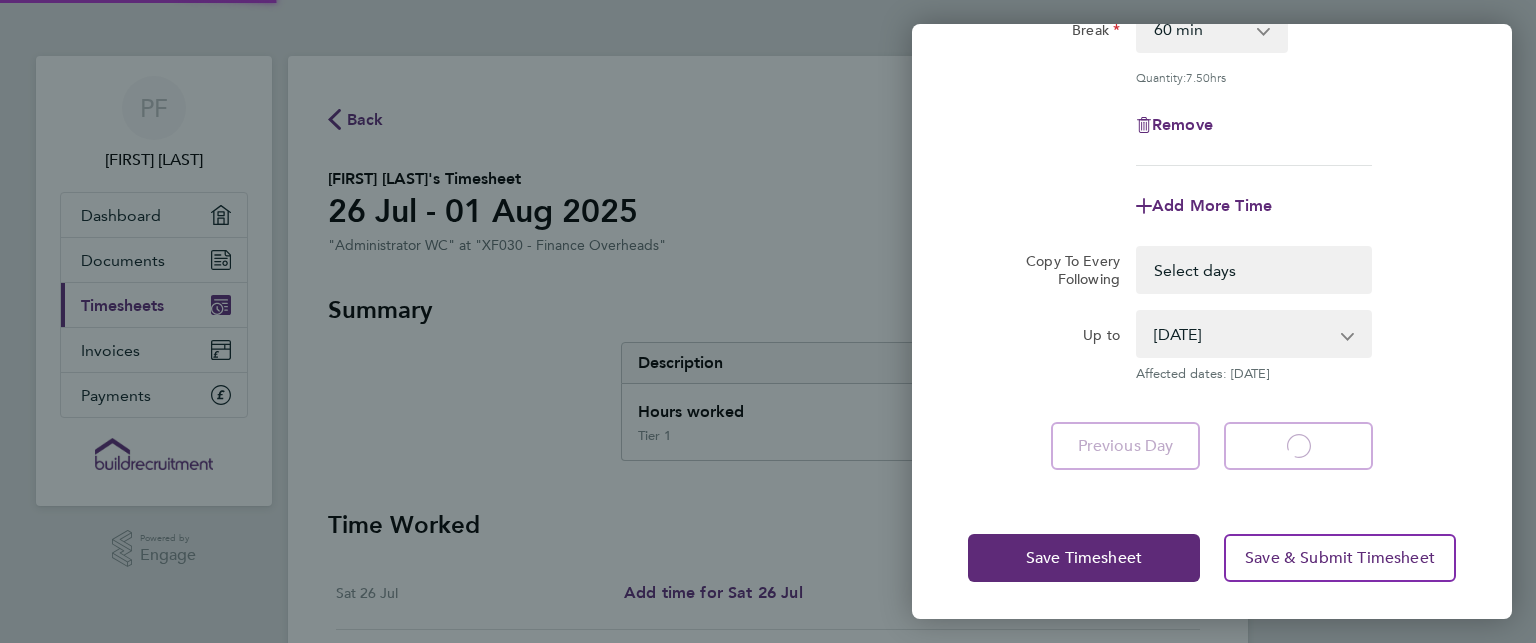 select on "60" 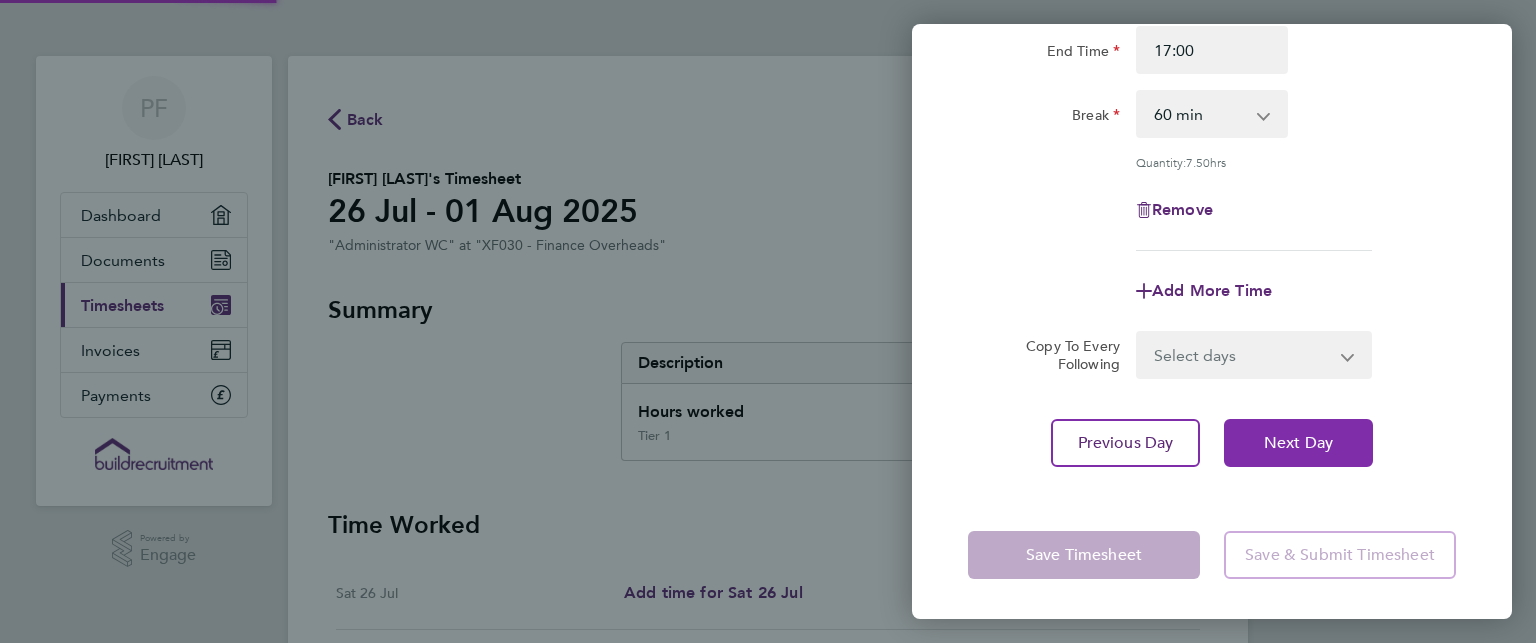scroll, scrollTop: 259, scrollLeft: 0, axis: vertical 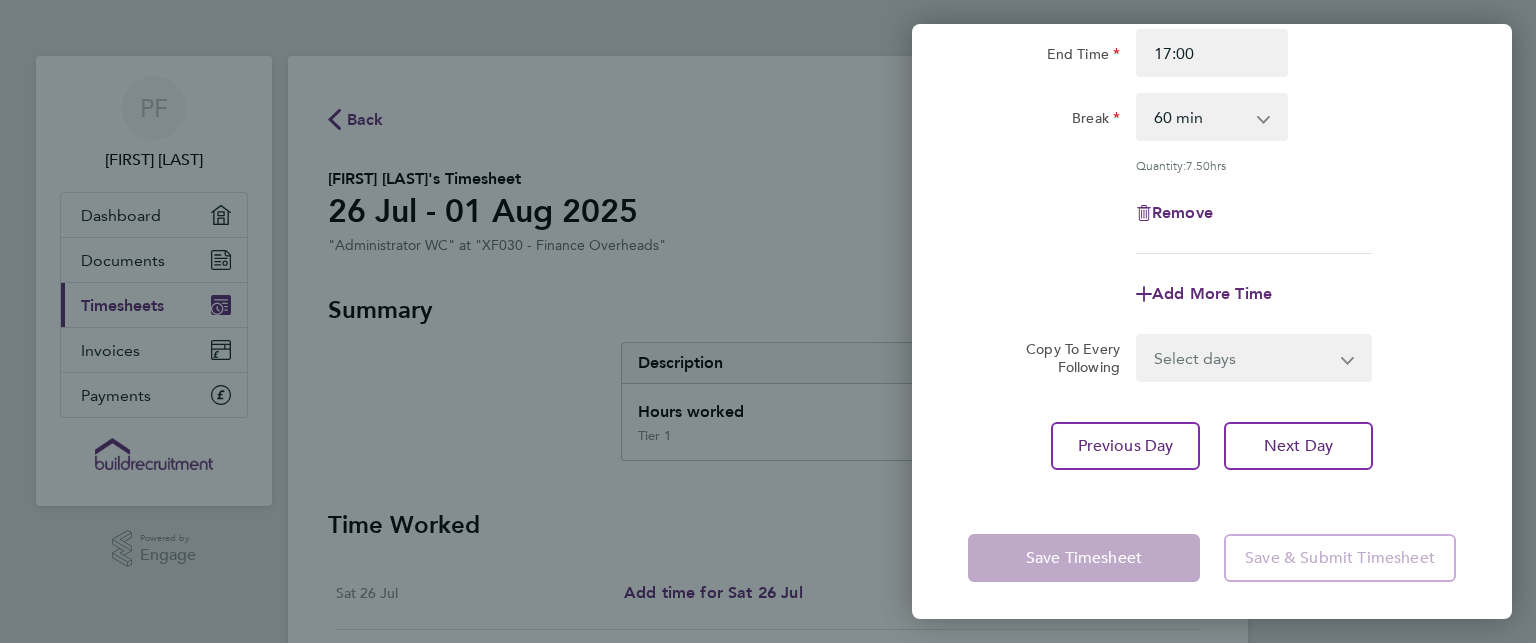click on "Rate  Tier 1 - [NUMBER]
Start Time [TIME] End Time [TIME] Break  0 min   15 min   30 min   45 min   60 min   75 min   90 min
Quantity:  [NUMBER]  hrs
Remove
Add More Time  Copy To Every Following  Select days   Day   Thursday   Friday
Previous Day   Next Day" 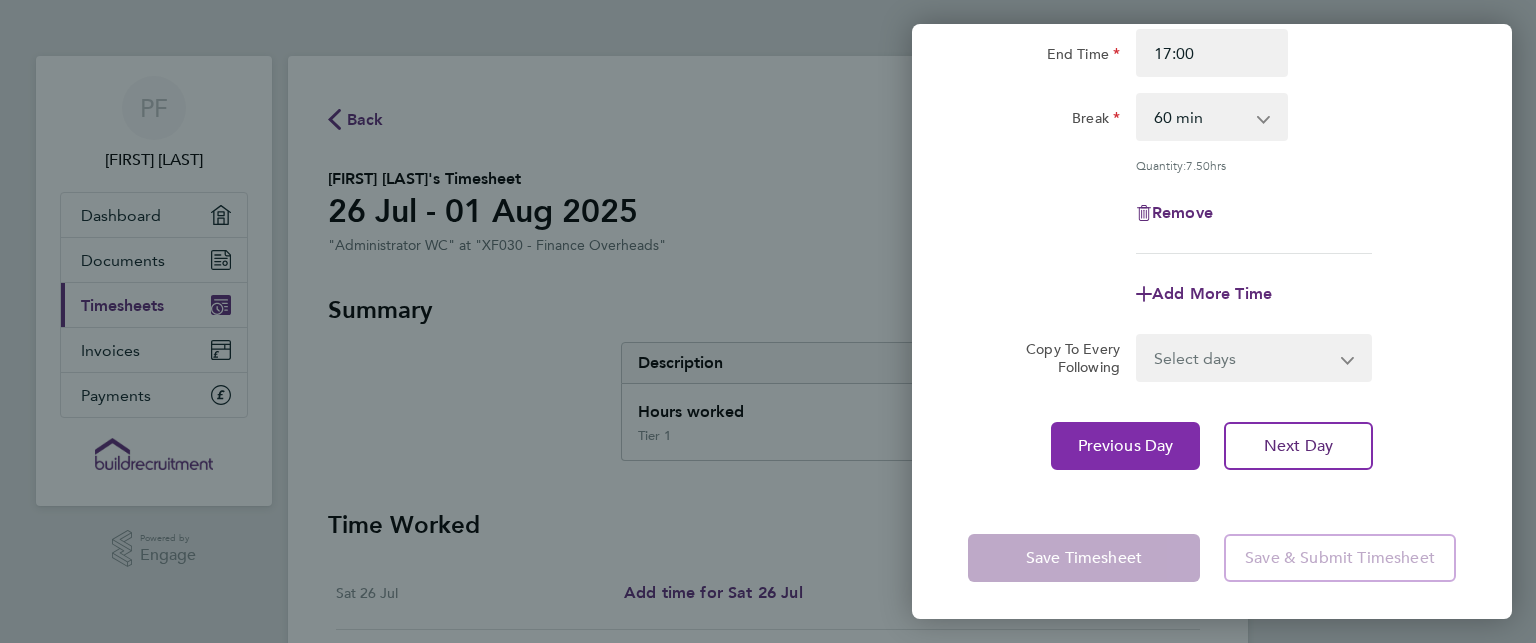 click on "Previous Day" 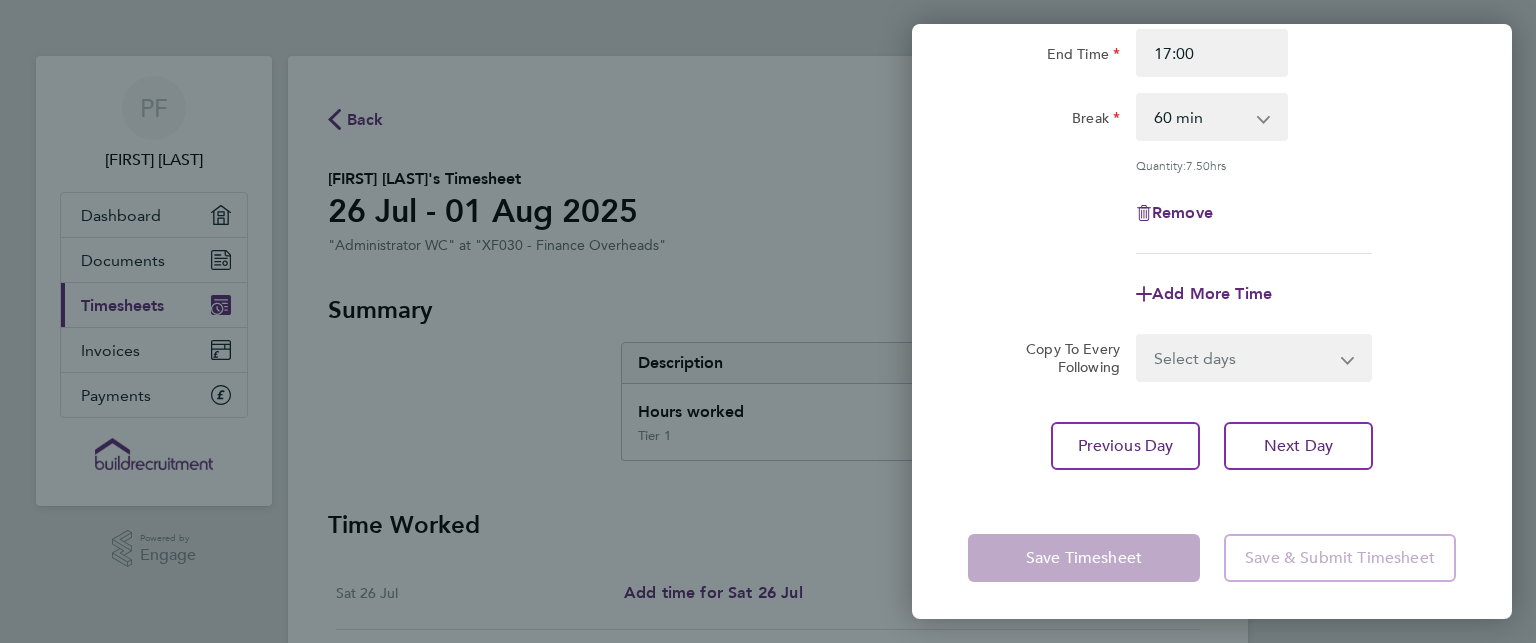 click on "Add More Time" 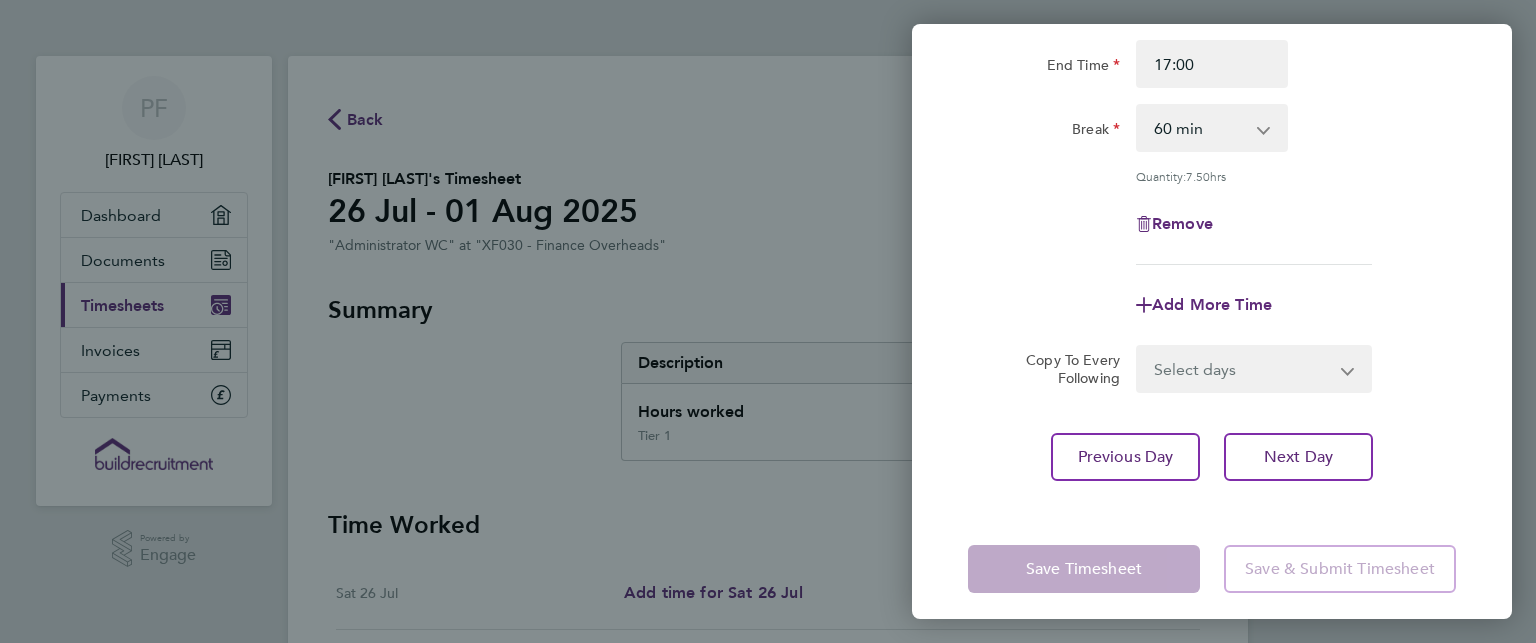 scroll, scrollTop: 259, scrollLeft: 0, axis: vertical 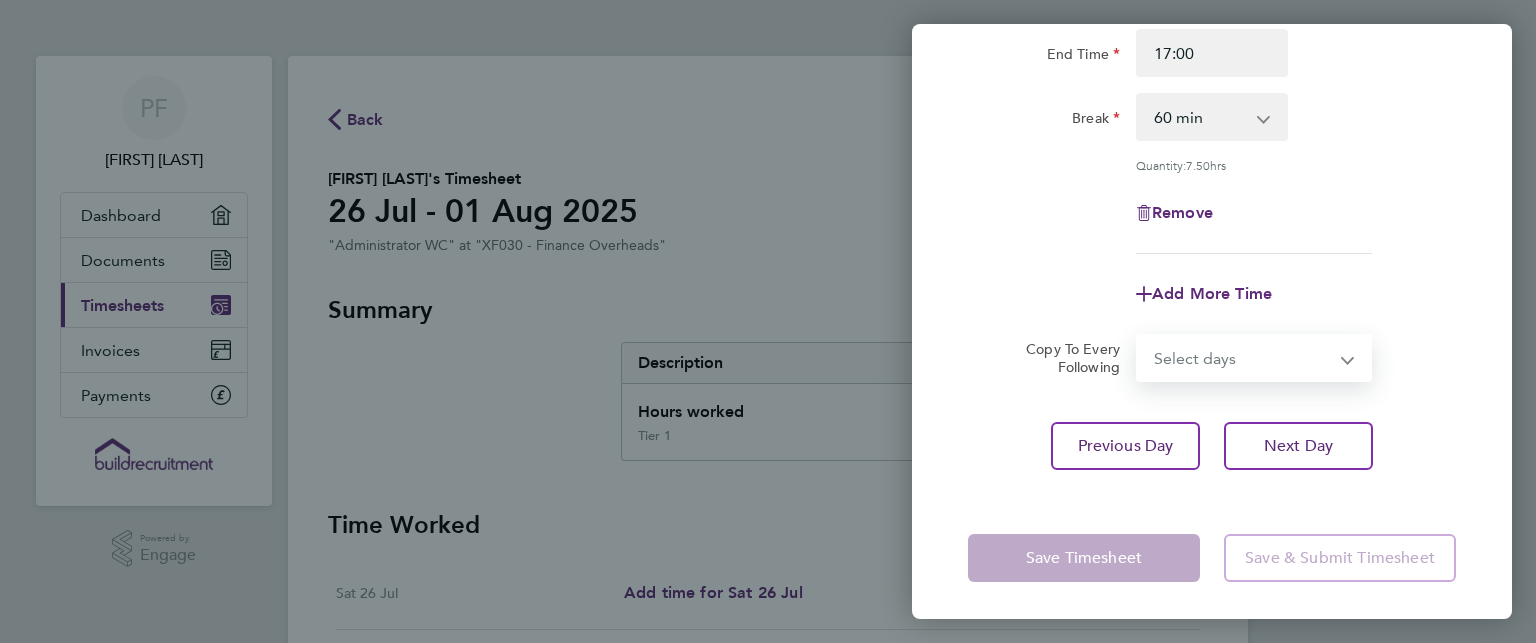 click on "Select days   Day   Wednesday   Thursday   Friday" at bounding box center [1243, 358] 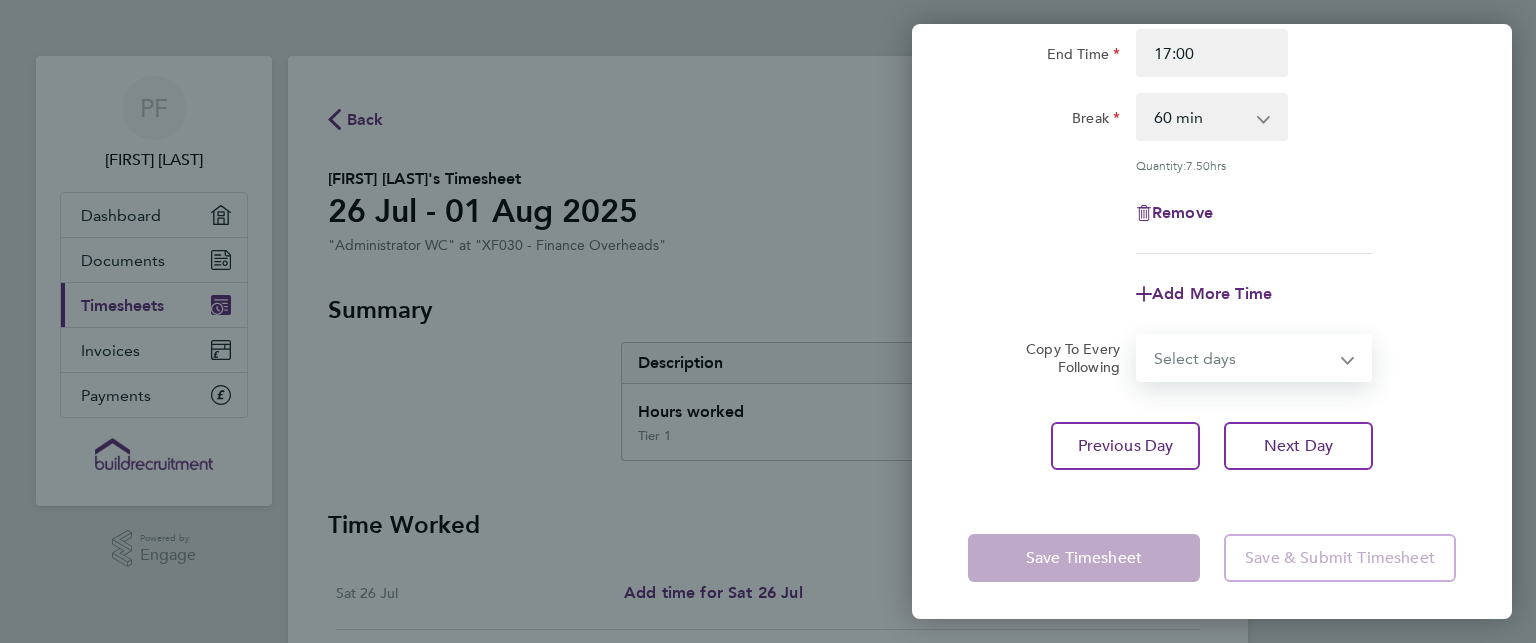 select on "WED" 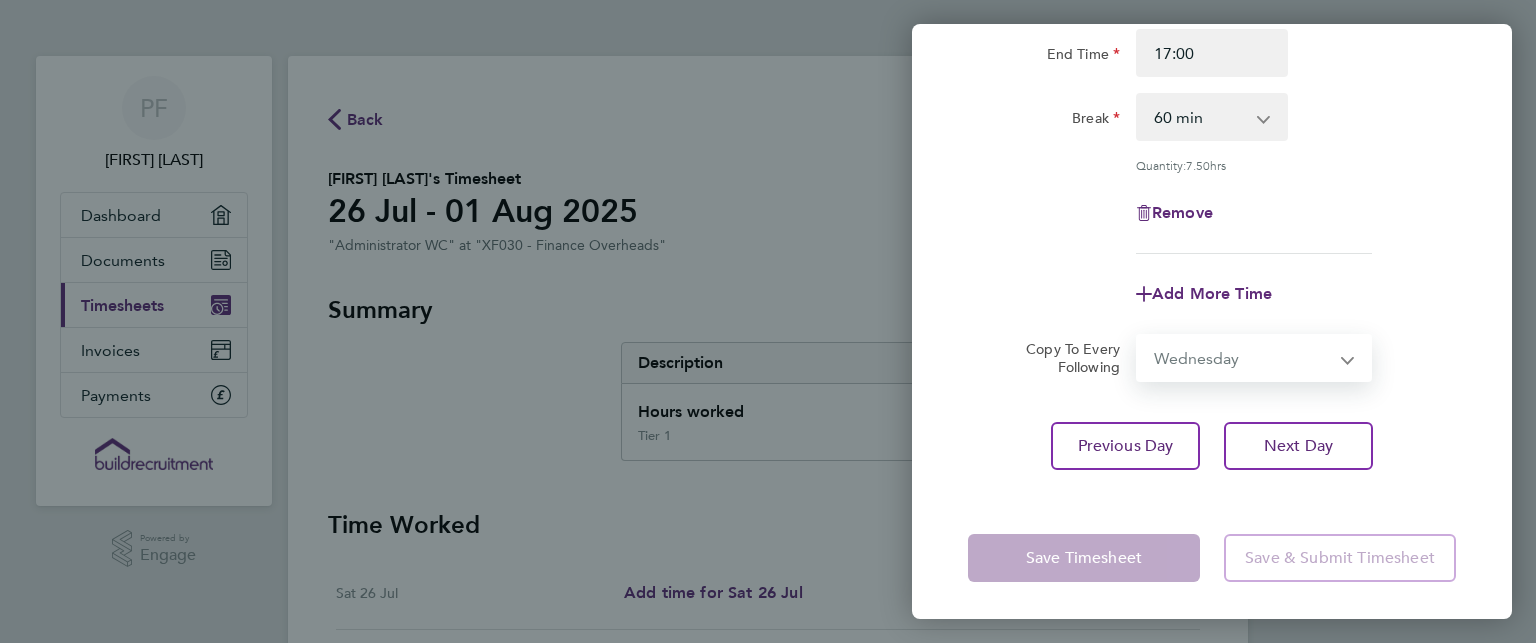 click on "Select days   Day   Wednesday   Thursday   Friday" at bounding box center (1243, 358) 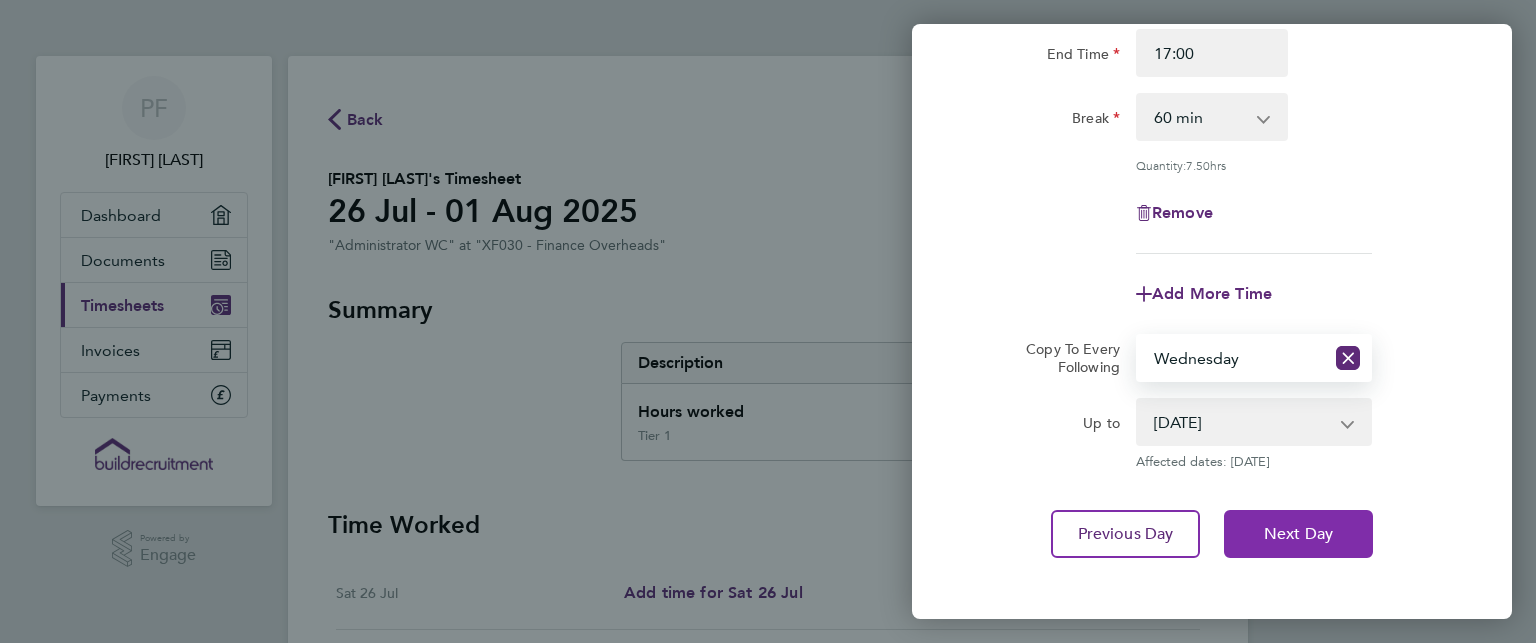 click on "Next Day" 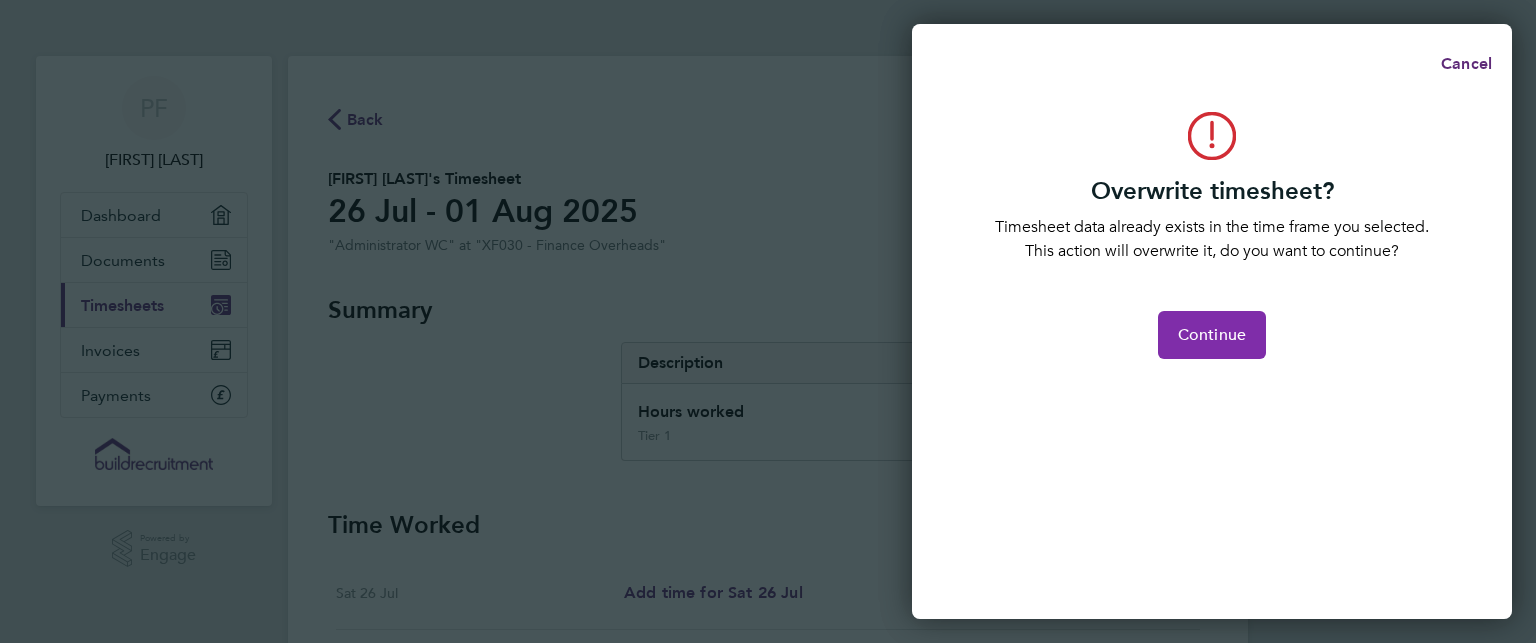 click on "Continue" 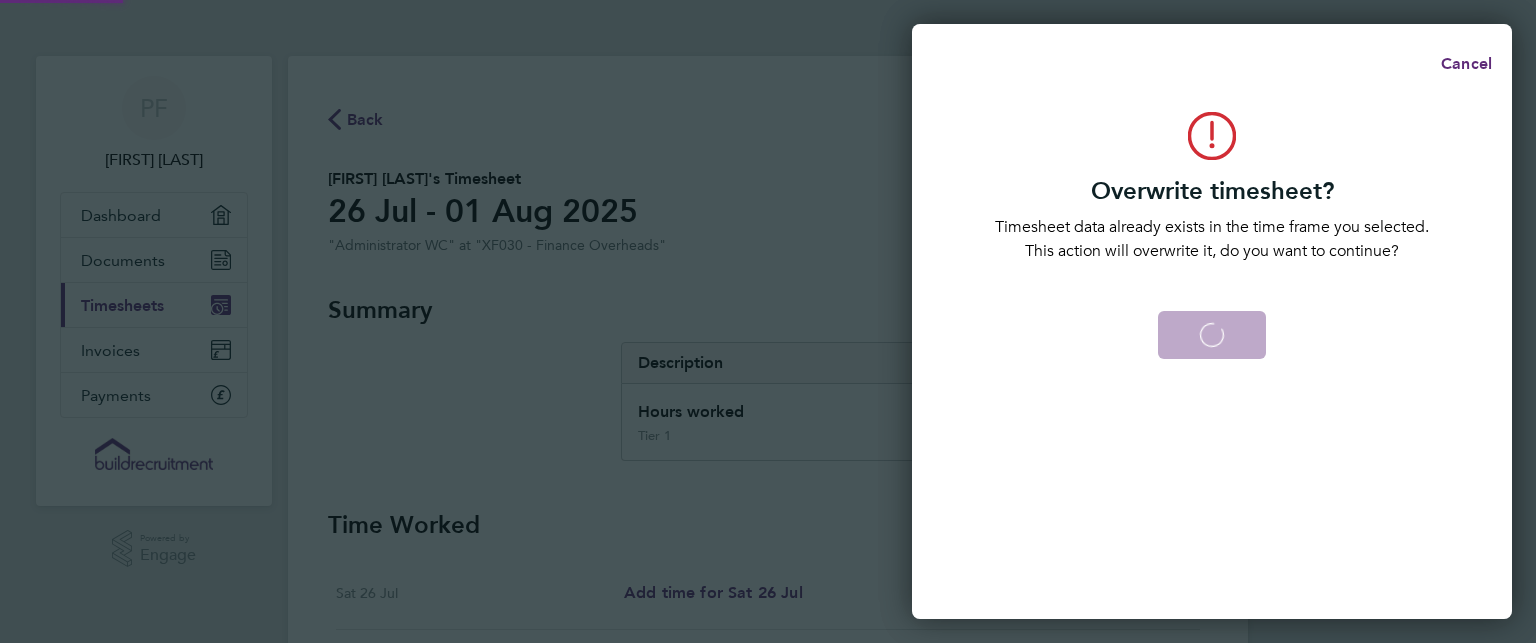 select on "0: null" 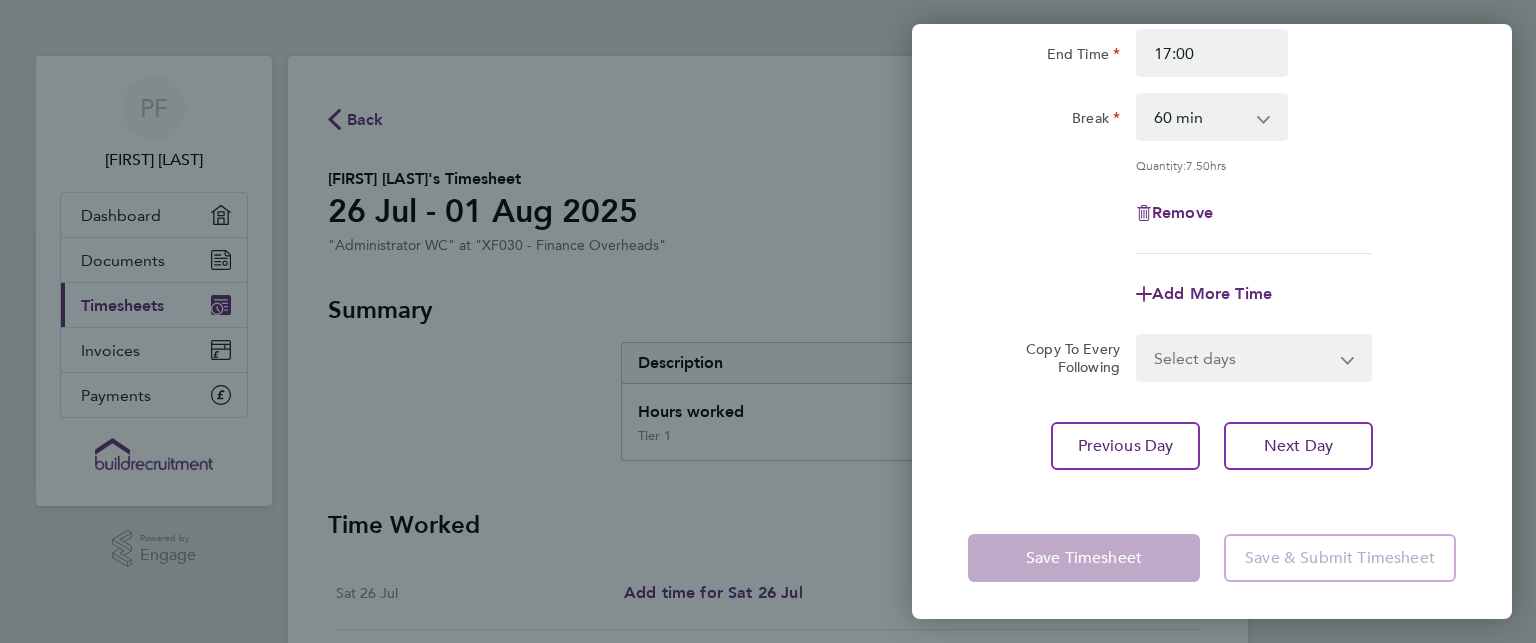 click on "Back  Wed [DATE]   Enter time worked for this day.  Rate  Tier 1 - [NUMBER]
Start Time [TIME] End Time [TIME] Break  0 min   15 min   30 min   45 min   60 min   75 min   90 min
Quantity:  [NUMBER]  hrs
Remove
Add More Time  Copy To Every Following  Select days   Day   Thursday   Friday
Previous Day   Next Day   Save Timesheet   Save & Submit Timesheet" 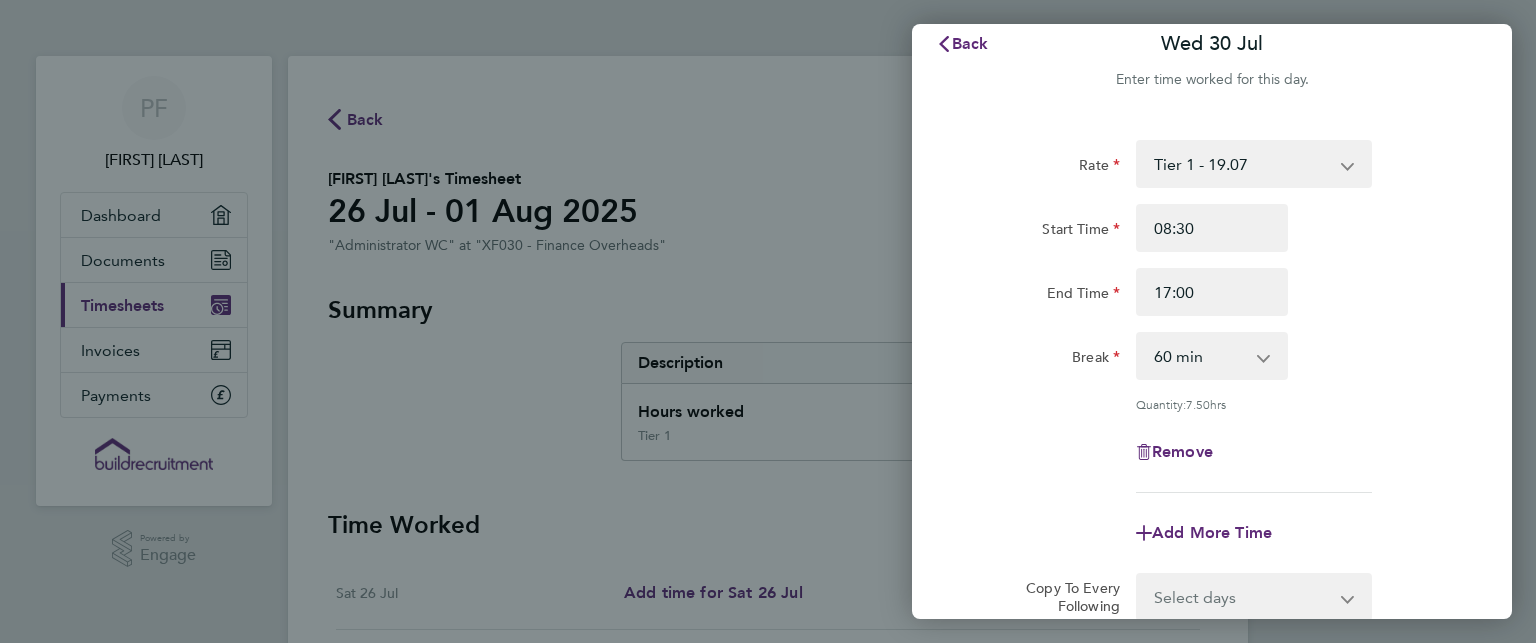 scroll, scrollTop: 0, scrollLeft: 0, axis: both 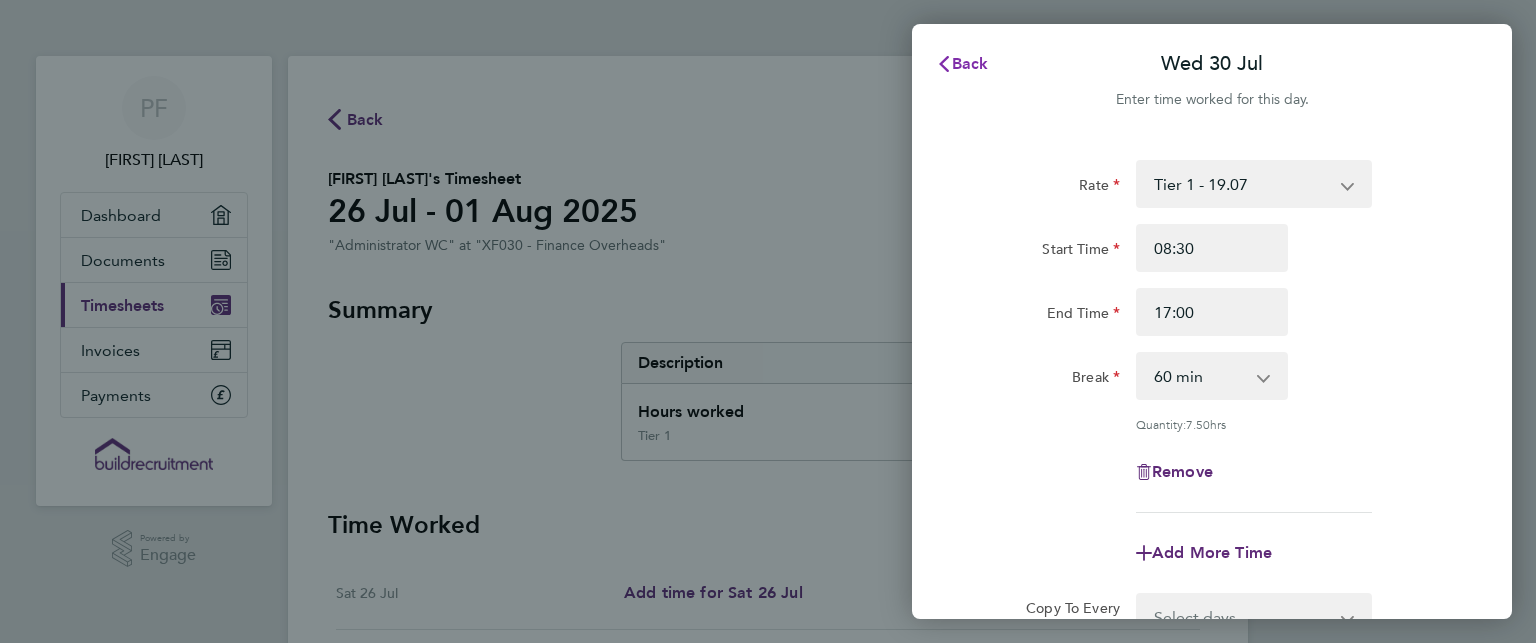 click on "Back" 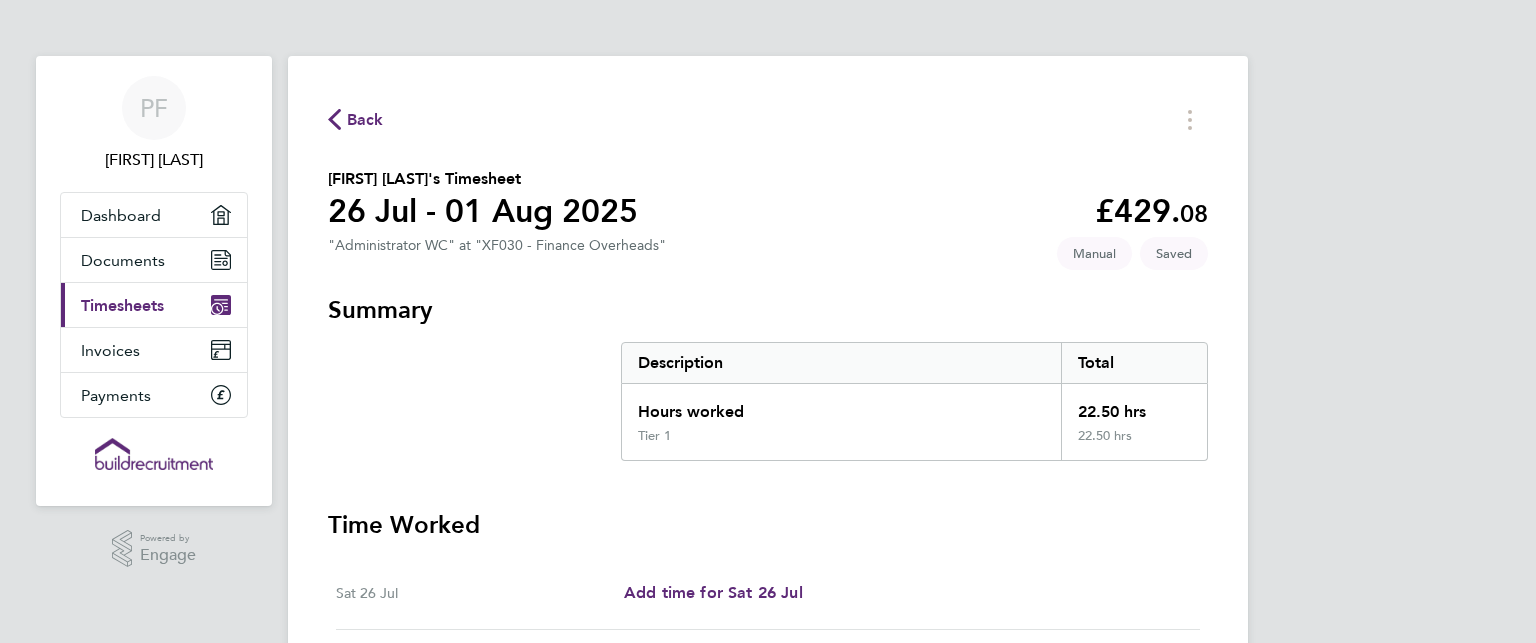 click on "[FIRST] [LAST]'s Timesheet   [DATE] - [DATE]   £[NUMBER]. [NUMBER]  "[TEXT]" at "[TEXT]"   Saved   Manual" 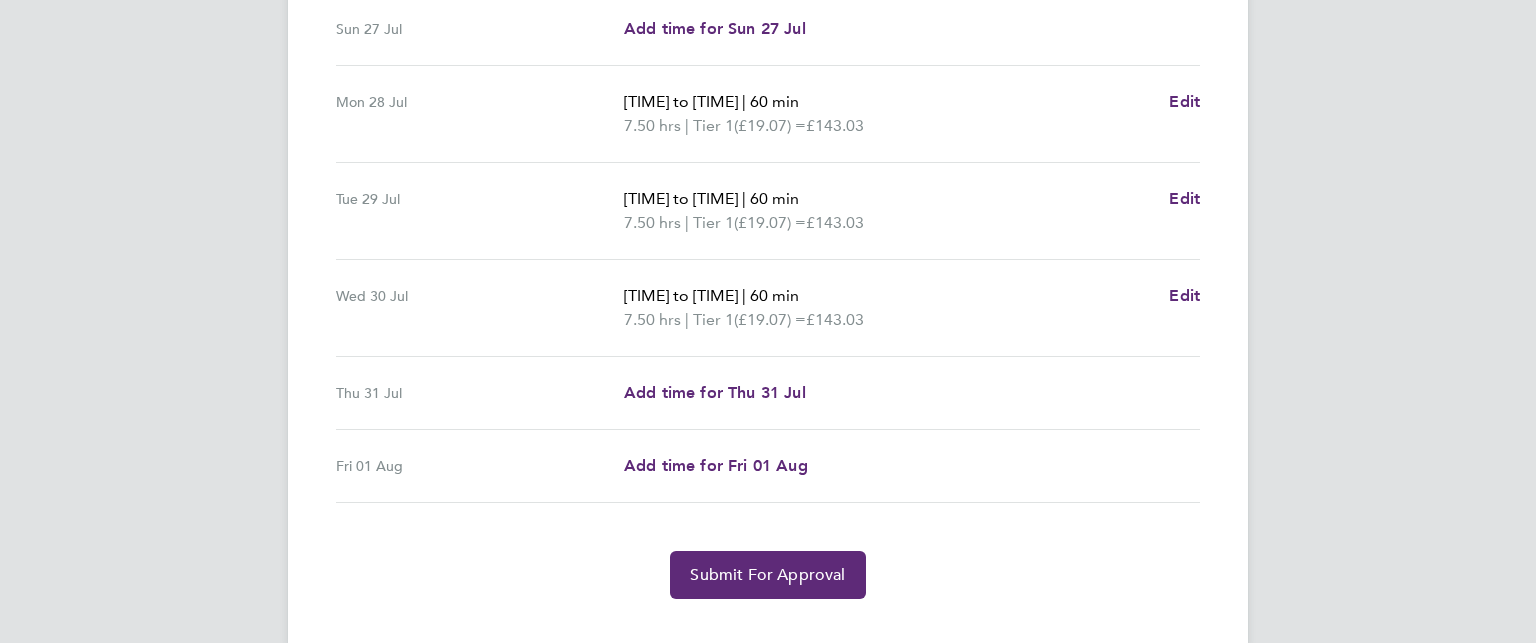 scroll, scrollTop: 640, scrollLeft: 0, axis: vertical 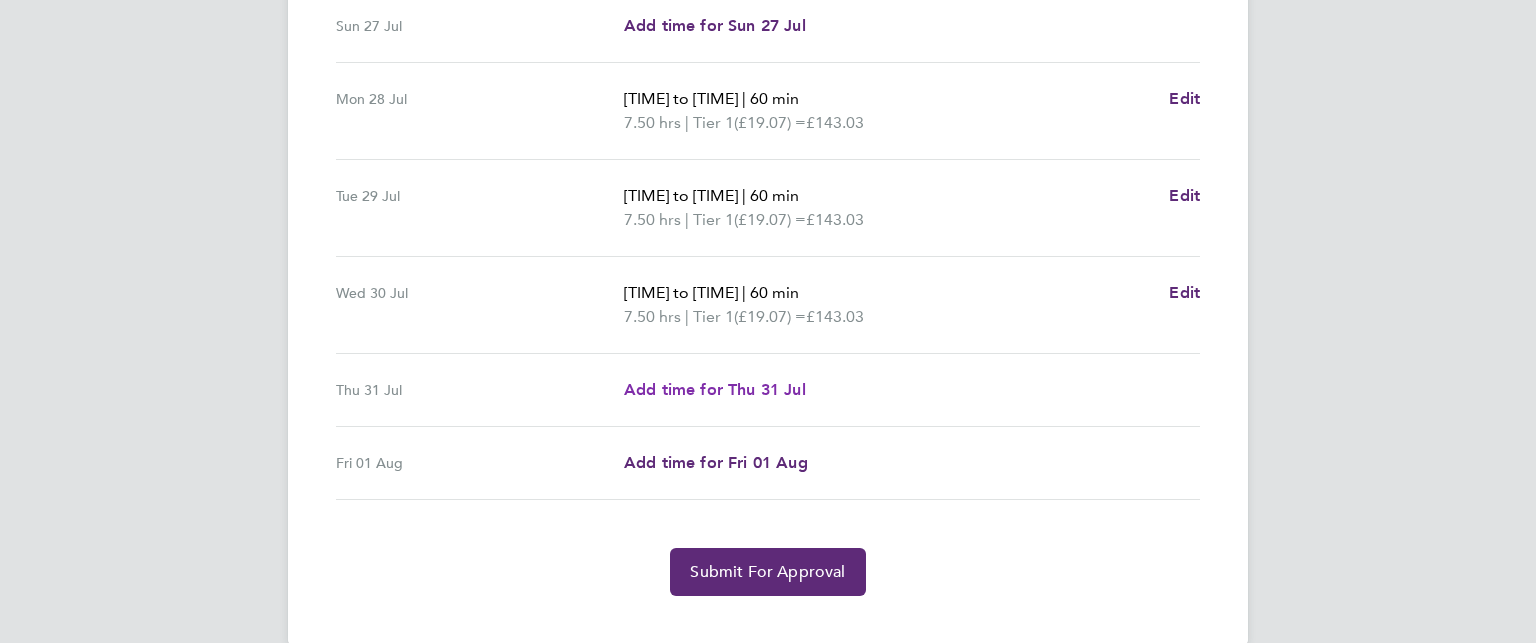 click on "Add time for Thu 31 Jul" at bounding box center [715, 389] 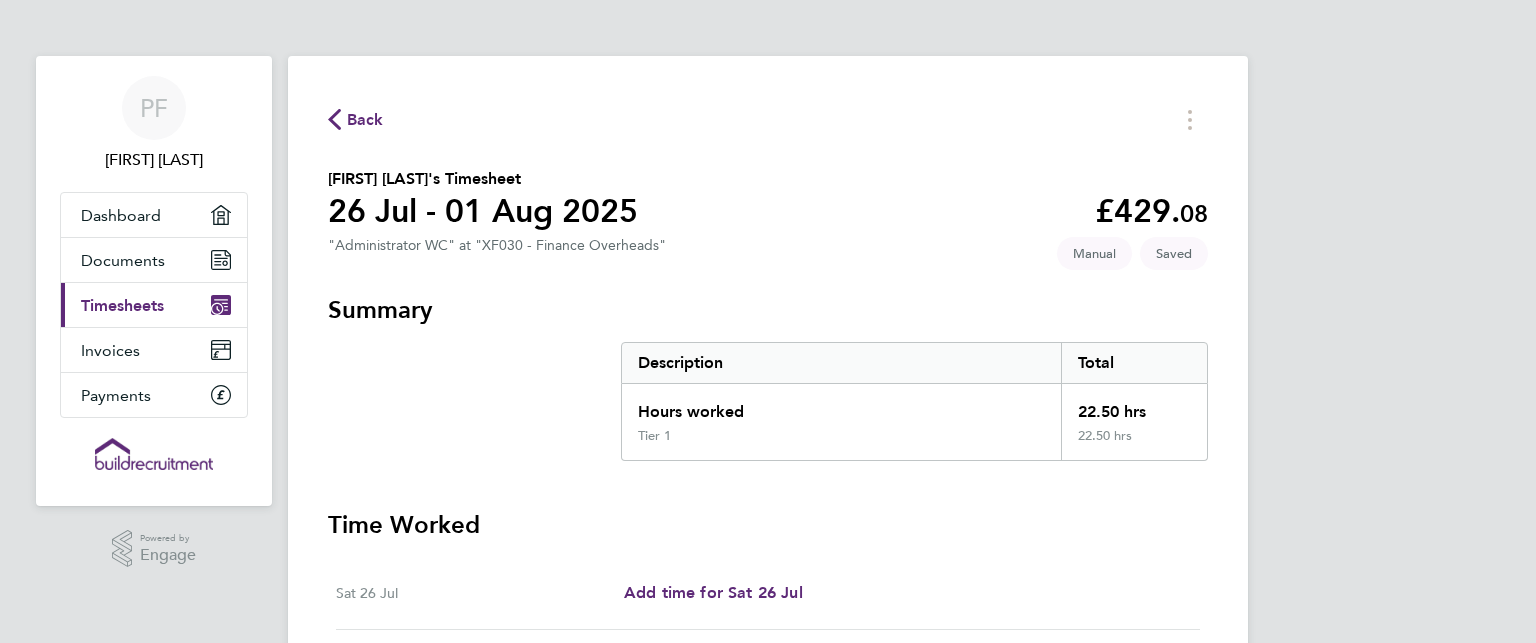 select on "60" 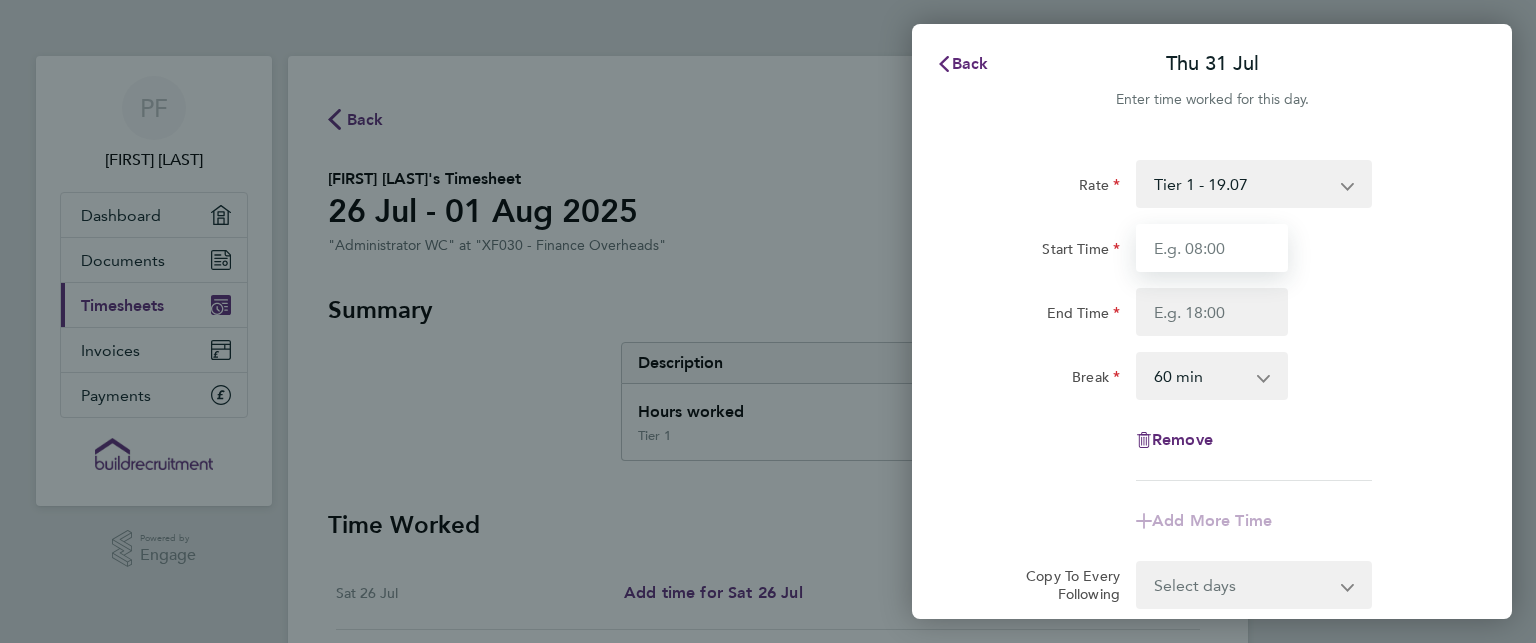 click on "Start Time" at bounding box center (1212, 248) 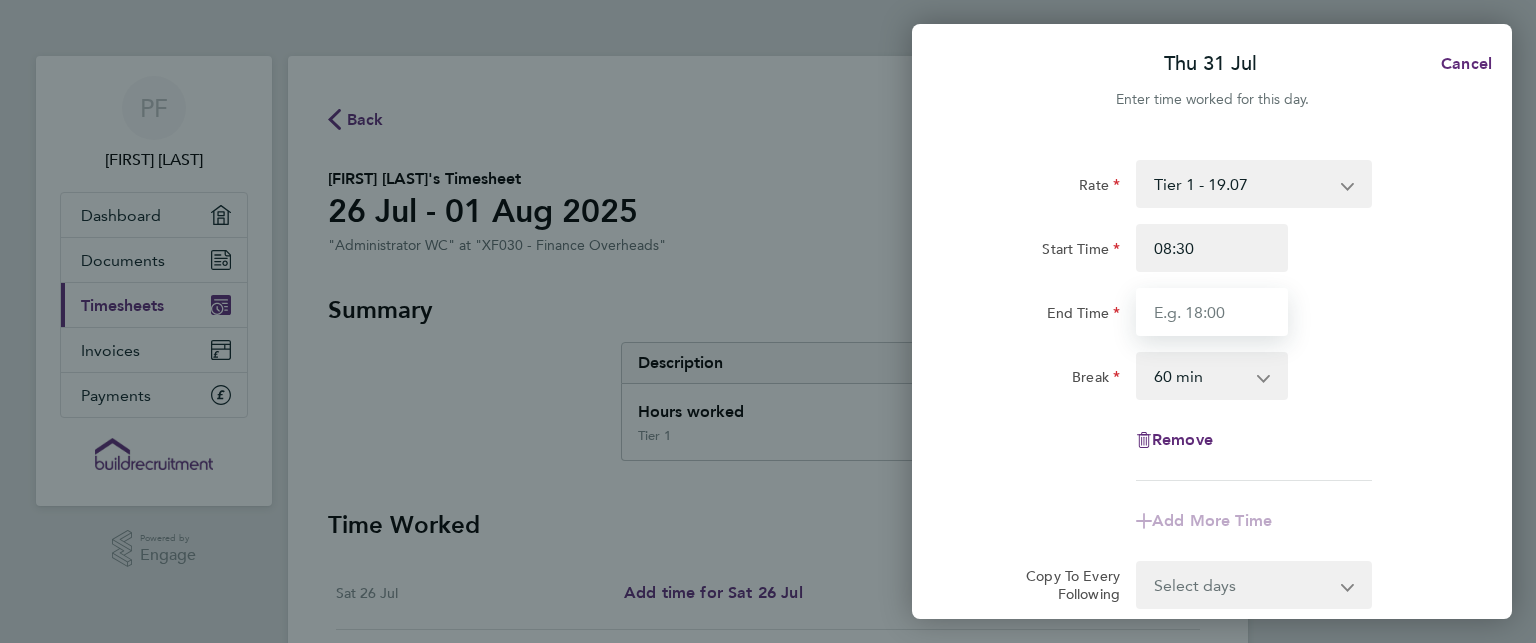 click on "End Time" at bounding box center (1212, 312) 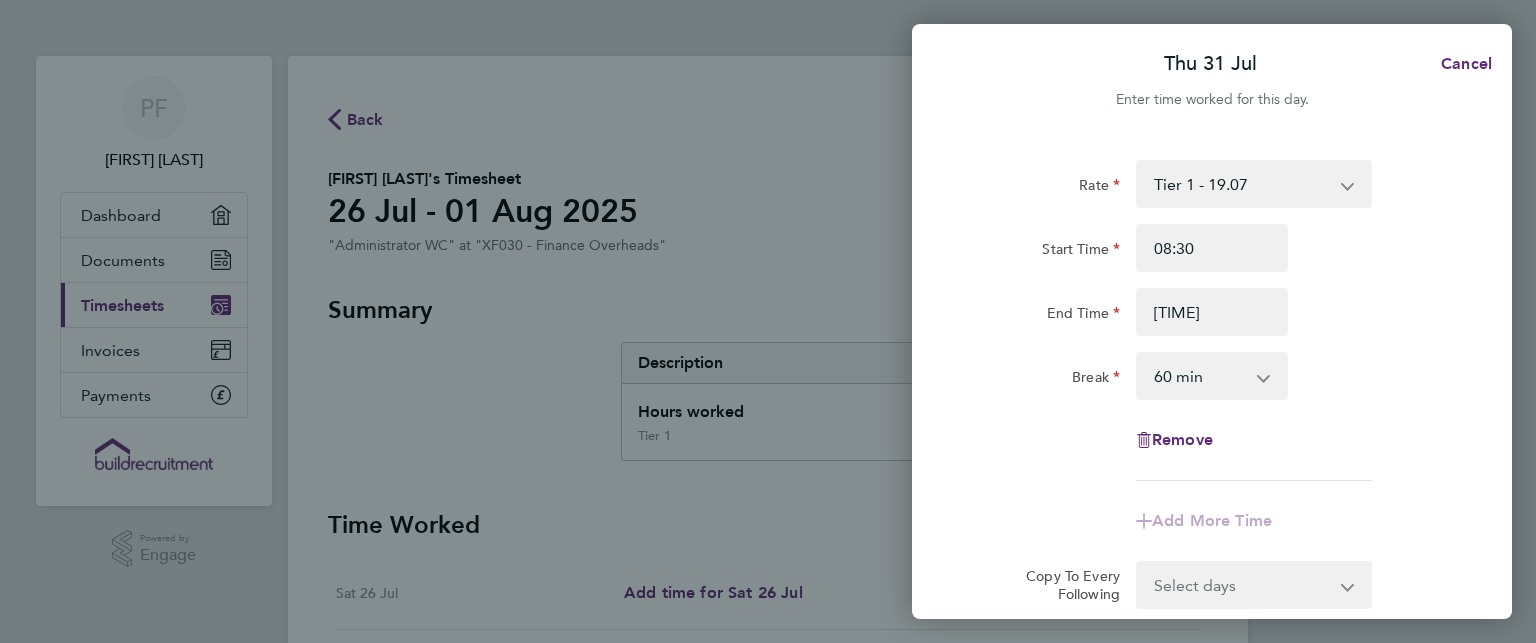 type on "17:00" 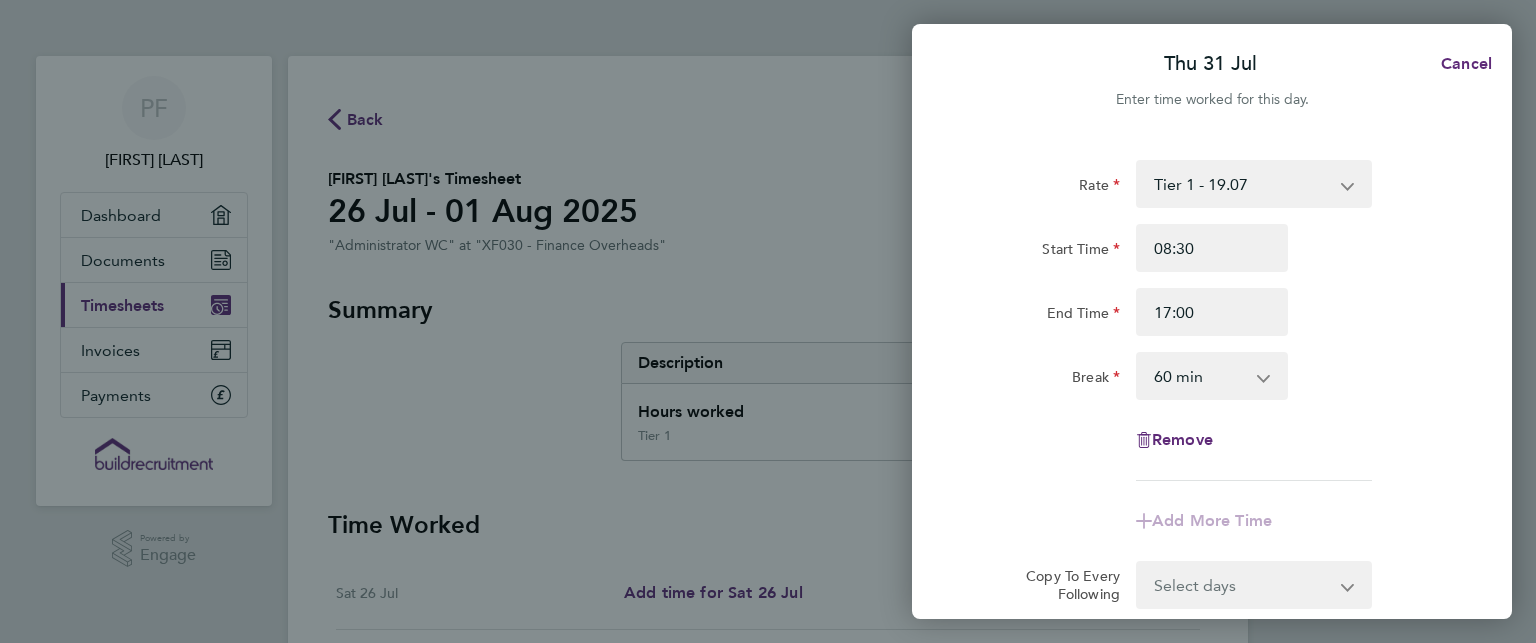 click on "Rate  Tier 1 - [NUMBER]
Start Time [TIME] End Time [TIME] Break  0 min   15 min   30 min   45 min   60 min   75 min   90 min
Remove" 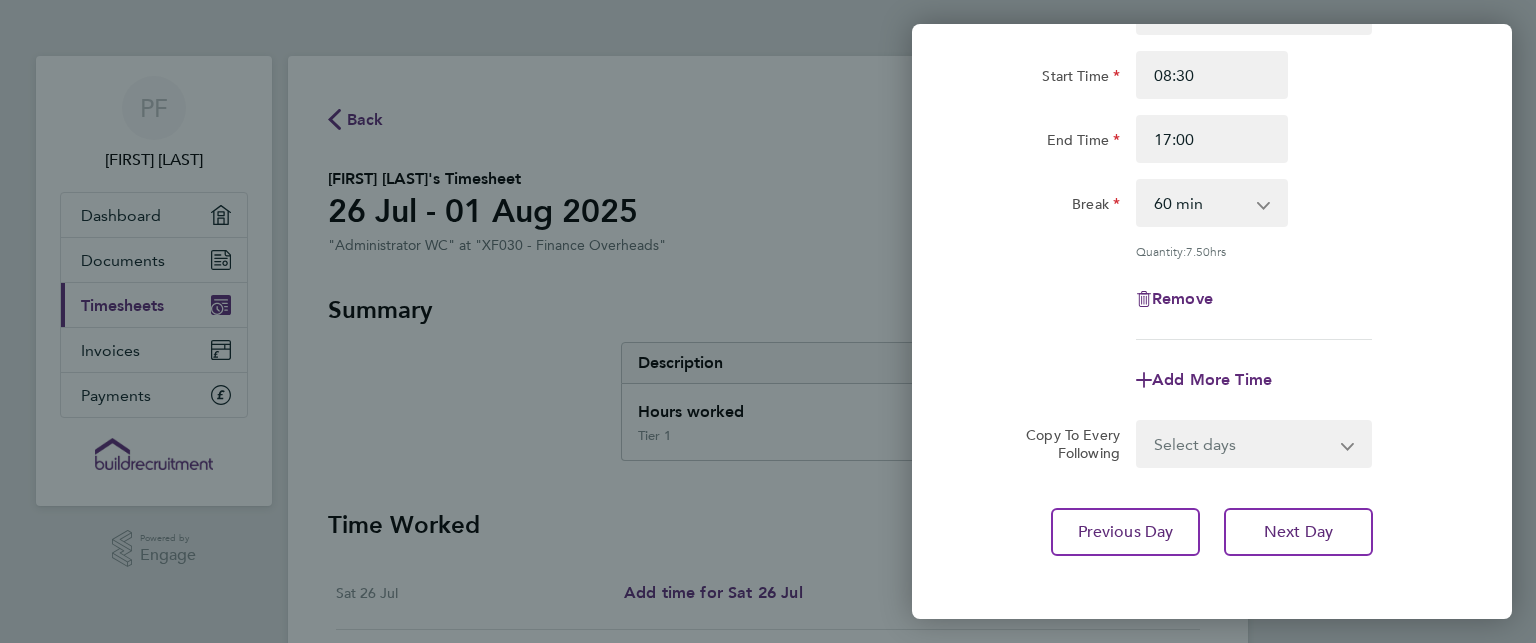 scroll, scrollTop: 200, scrollLeft: 0, axis: vertical 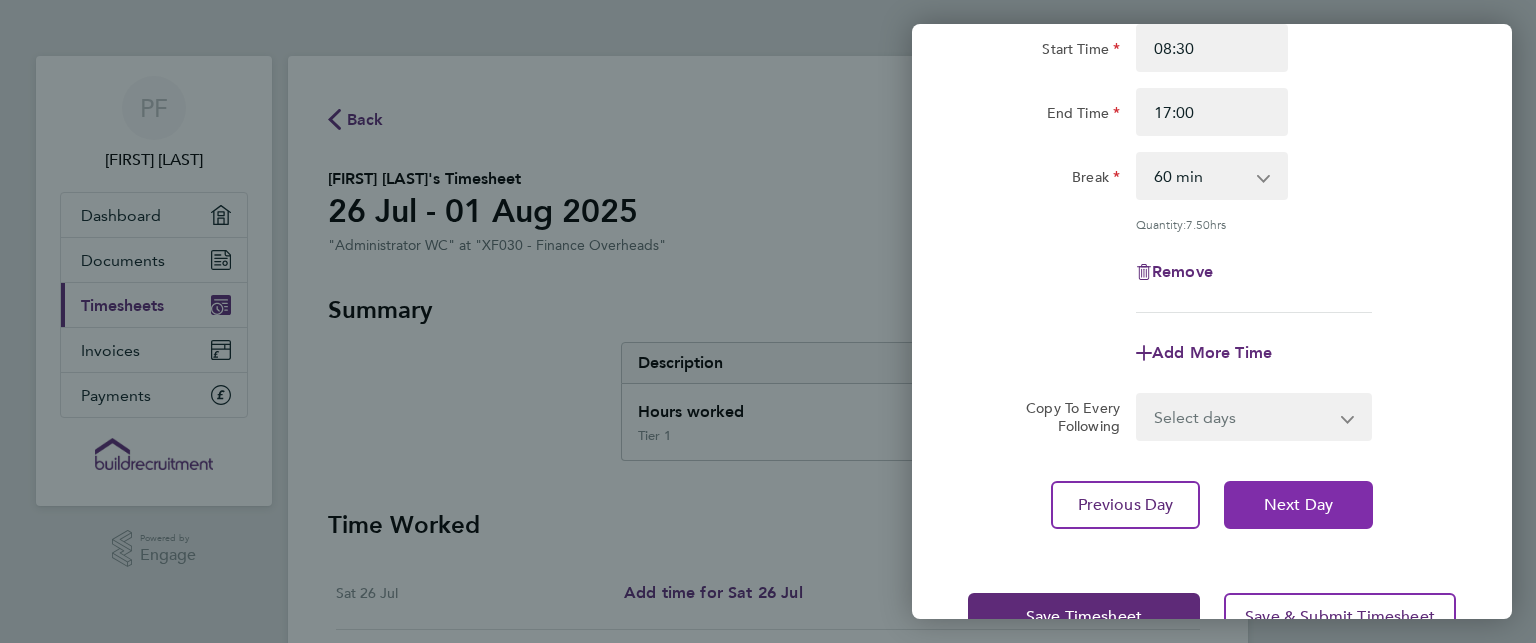 click on "Next Day" 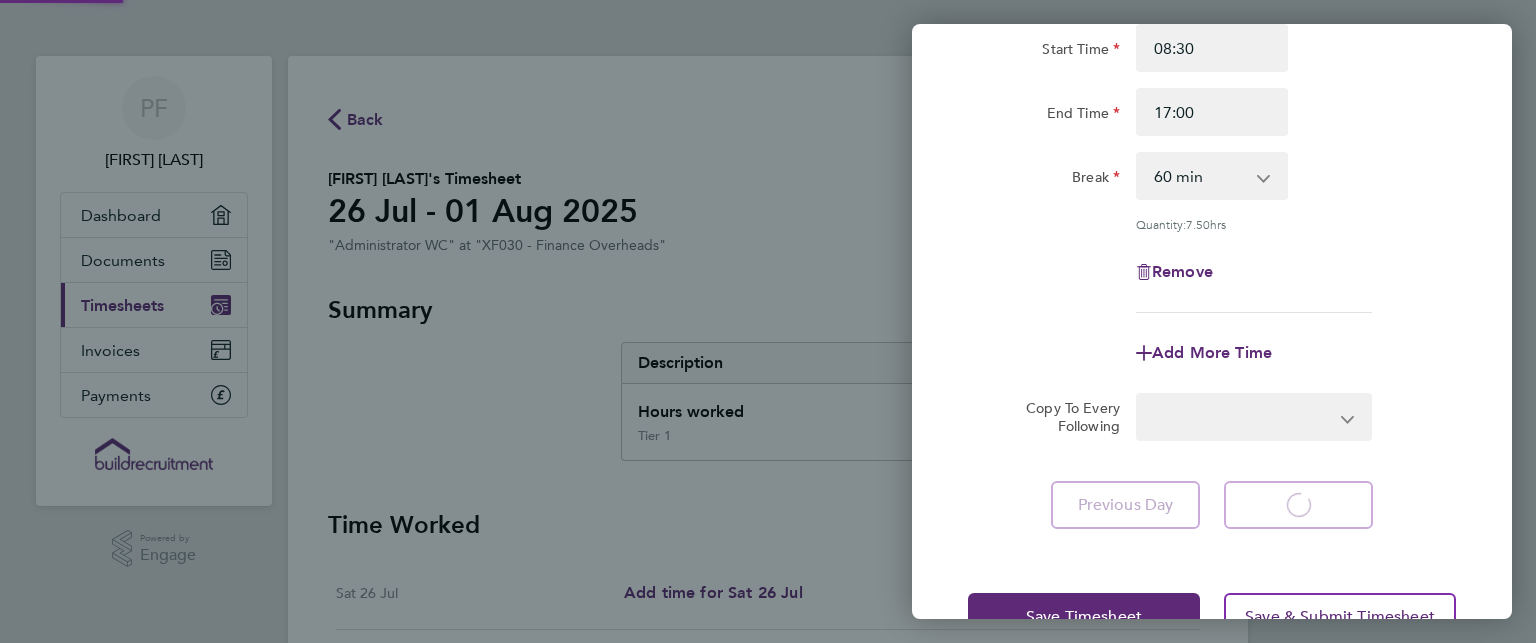 select on "60" 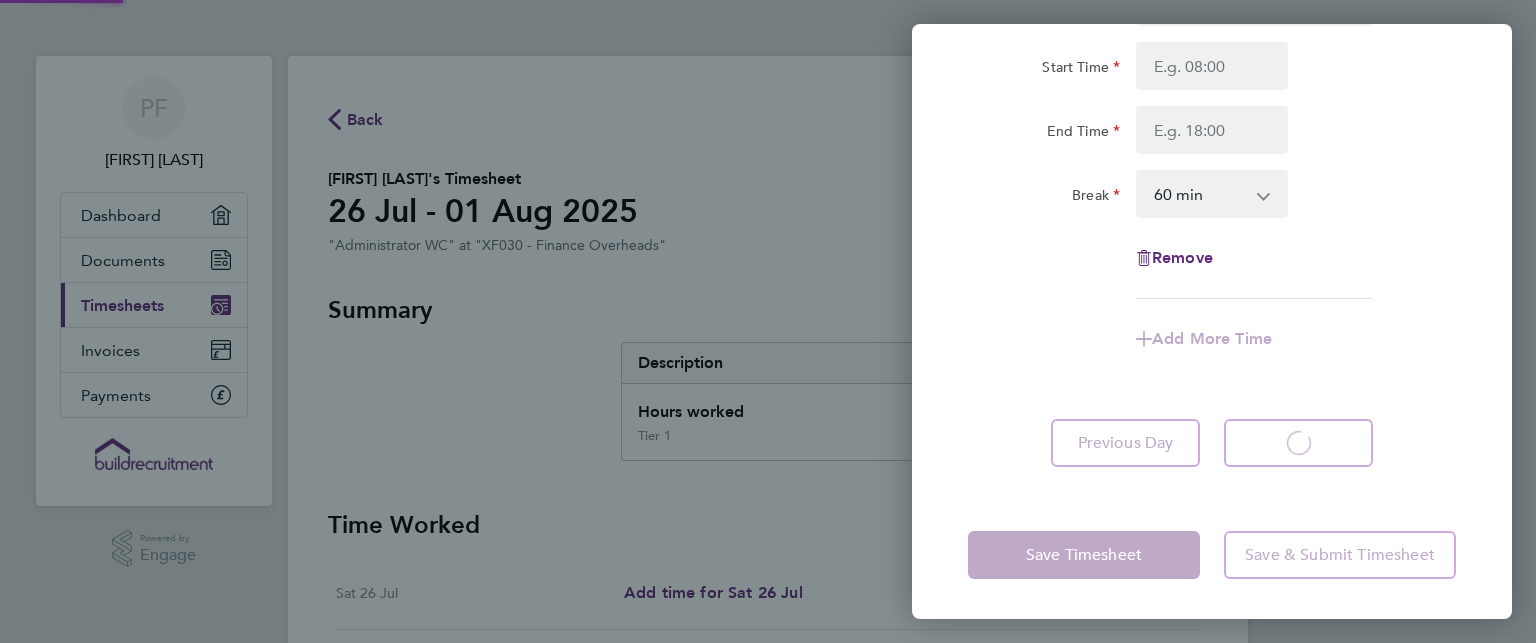 scroll, scrollTop: 180, scrollLeft: 0, axis: vertical 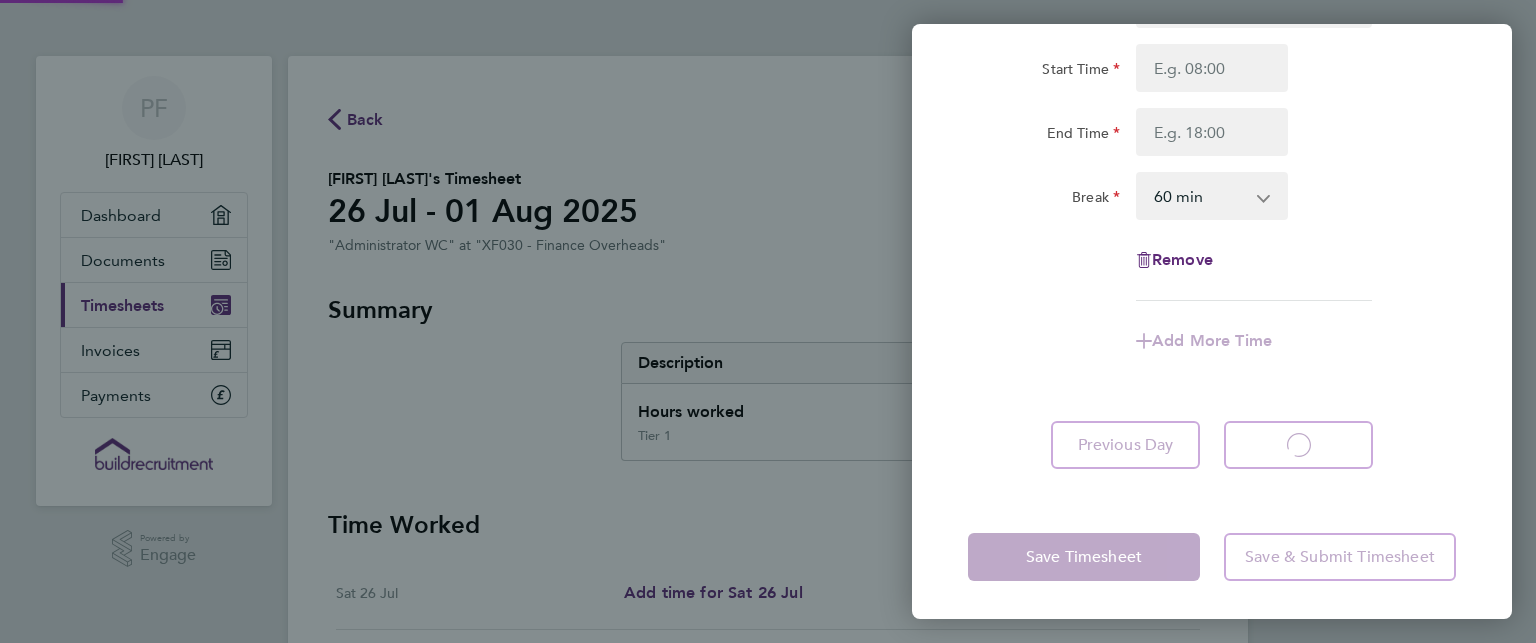 select on "60" 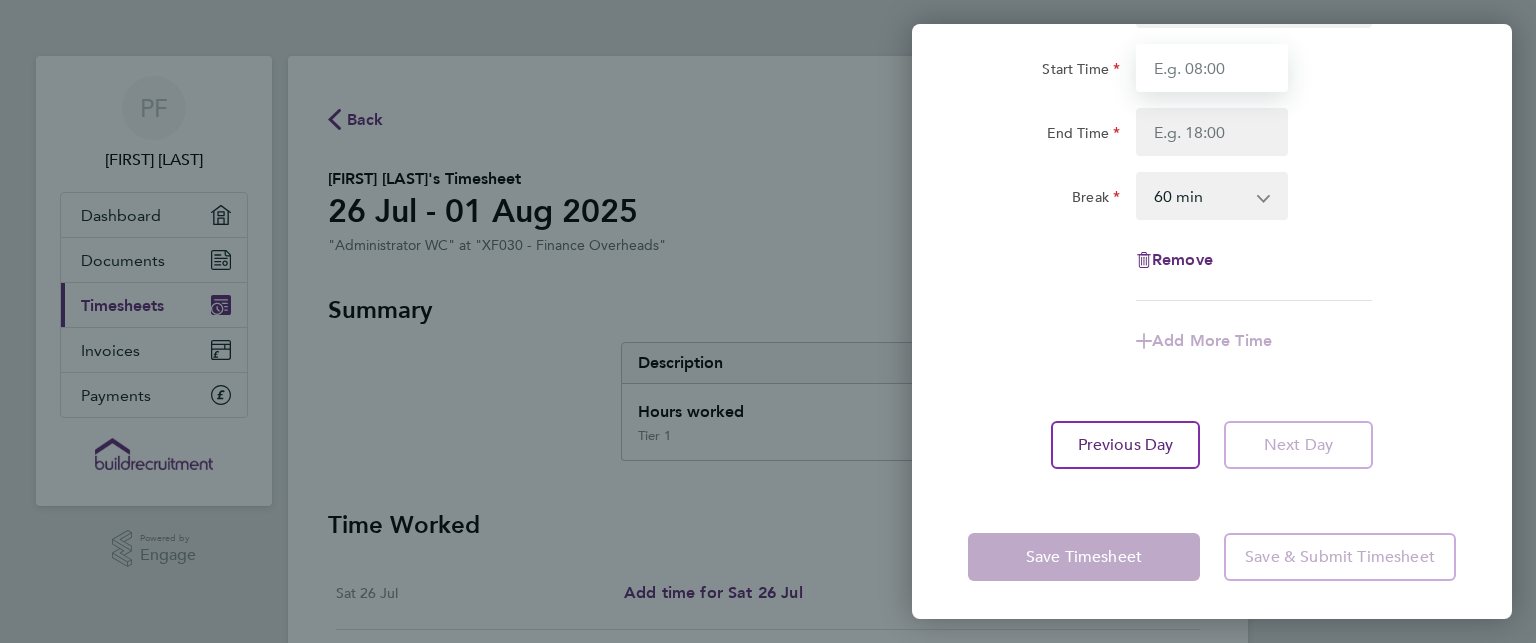 click on "Start Time" at bounding box center (1212, 68) 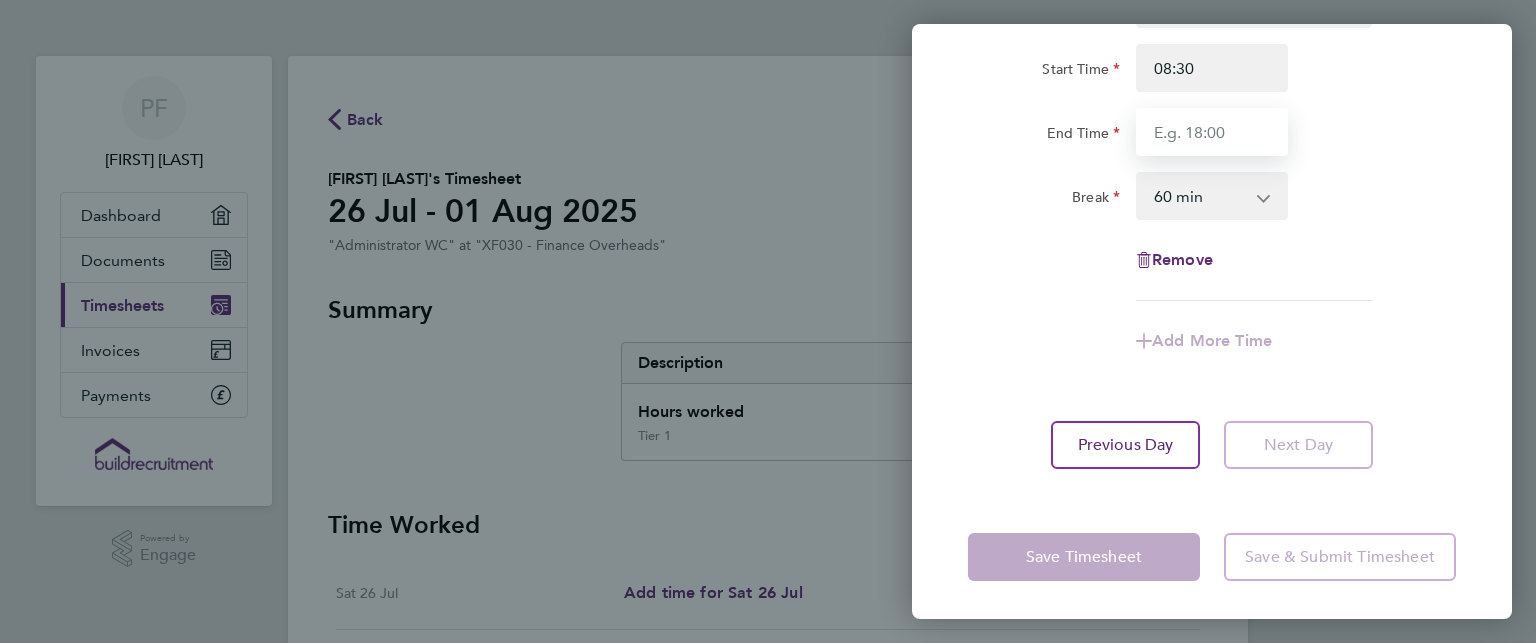 click on "End Time" at bounding box center [1212, 132] 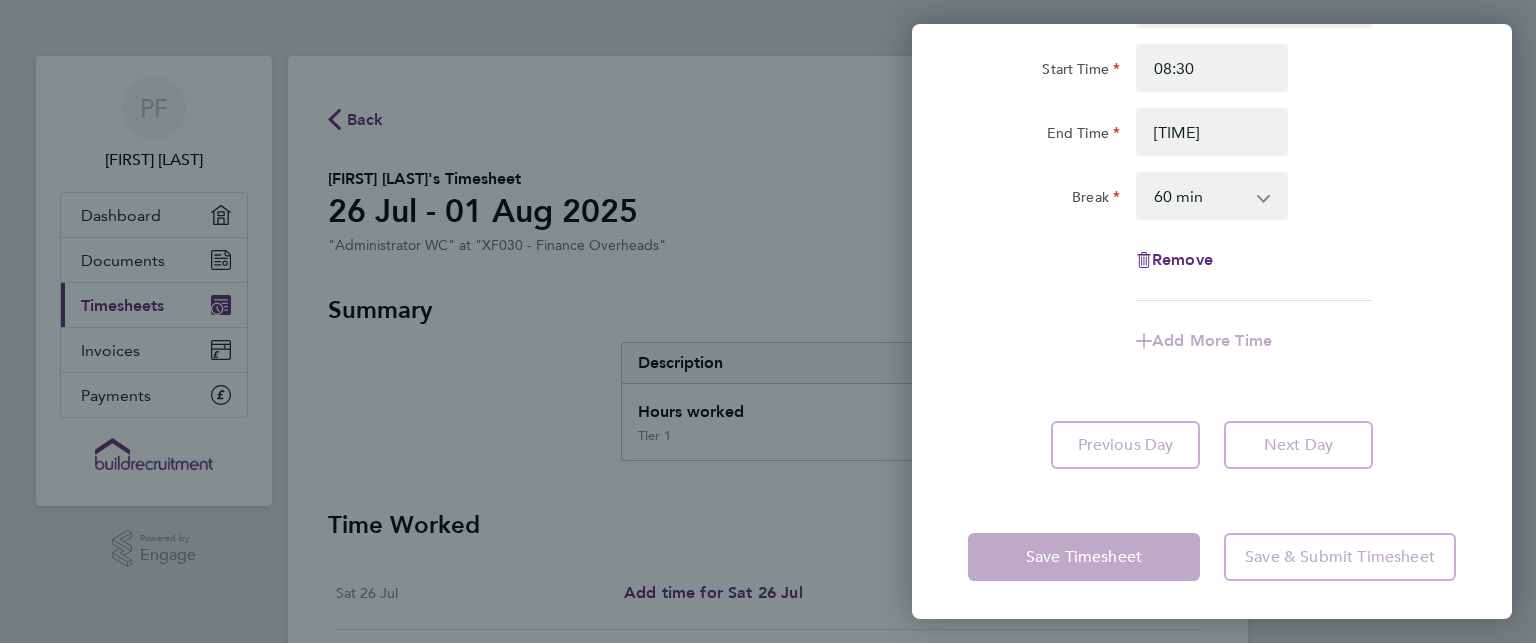 type on "17:00" 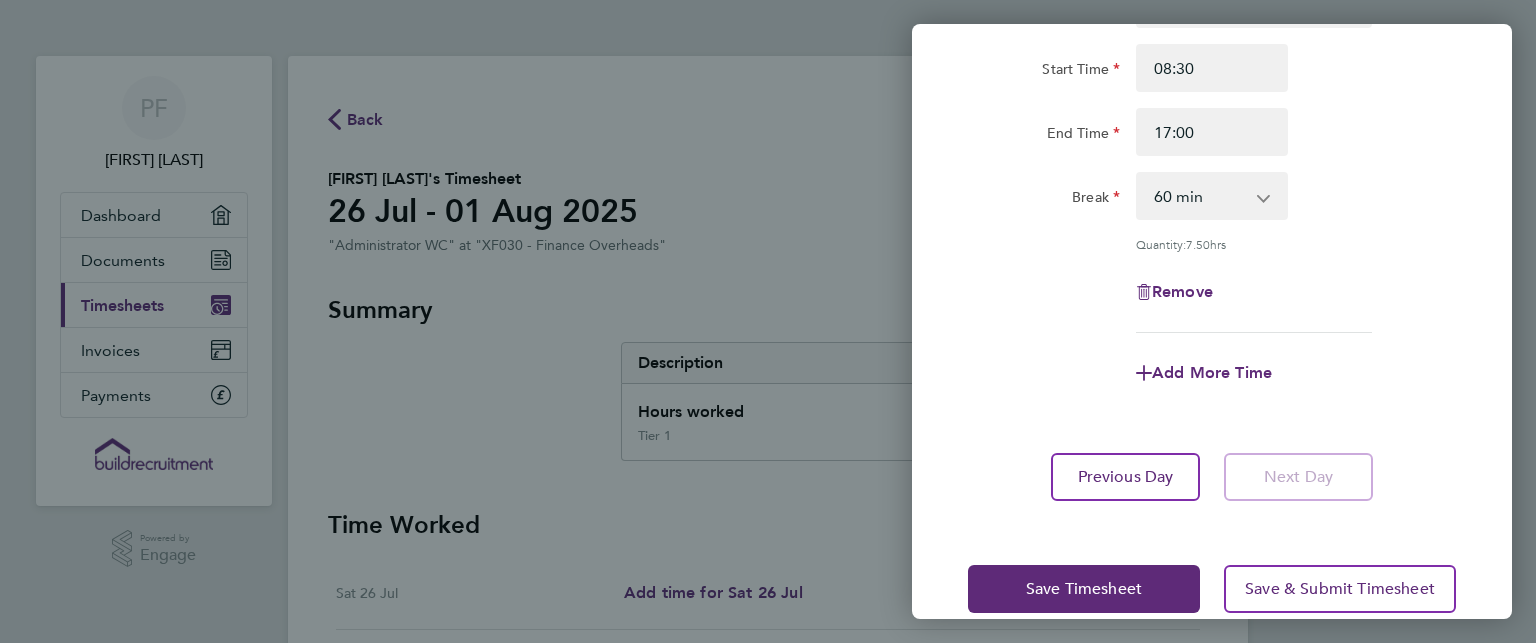 click on "Rate  Tier 1 - [NUMBER]
Start Time [TIME] End Time [TIME] Break  0 min   15 min   30 min   45 min   60 min   75 min   90 min
Quantity:  [NUMBER]  hrs
Remove
Add More Time" 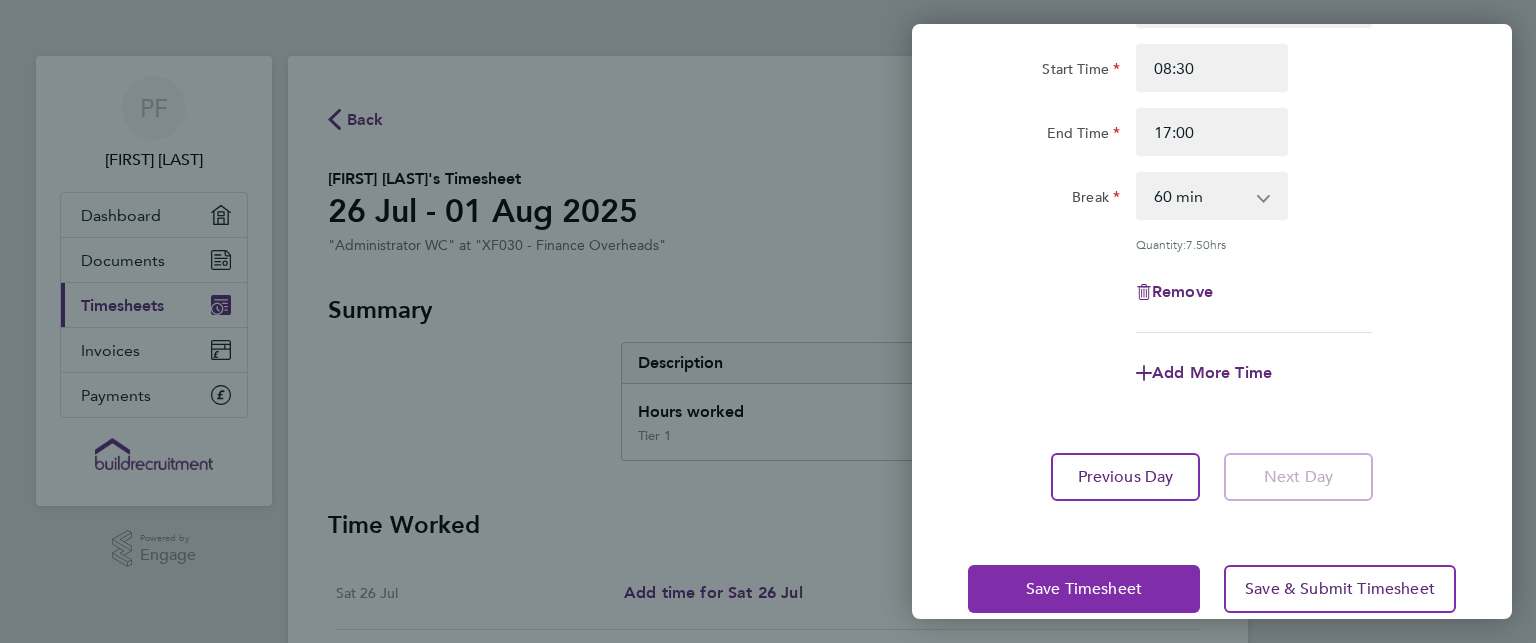 click on "Save Timesheet" 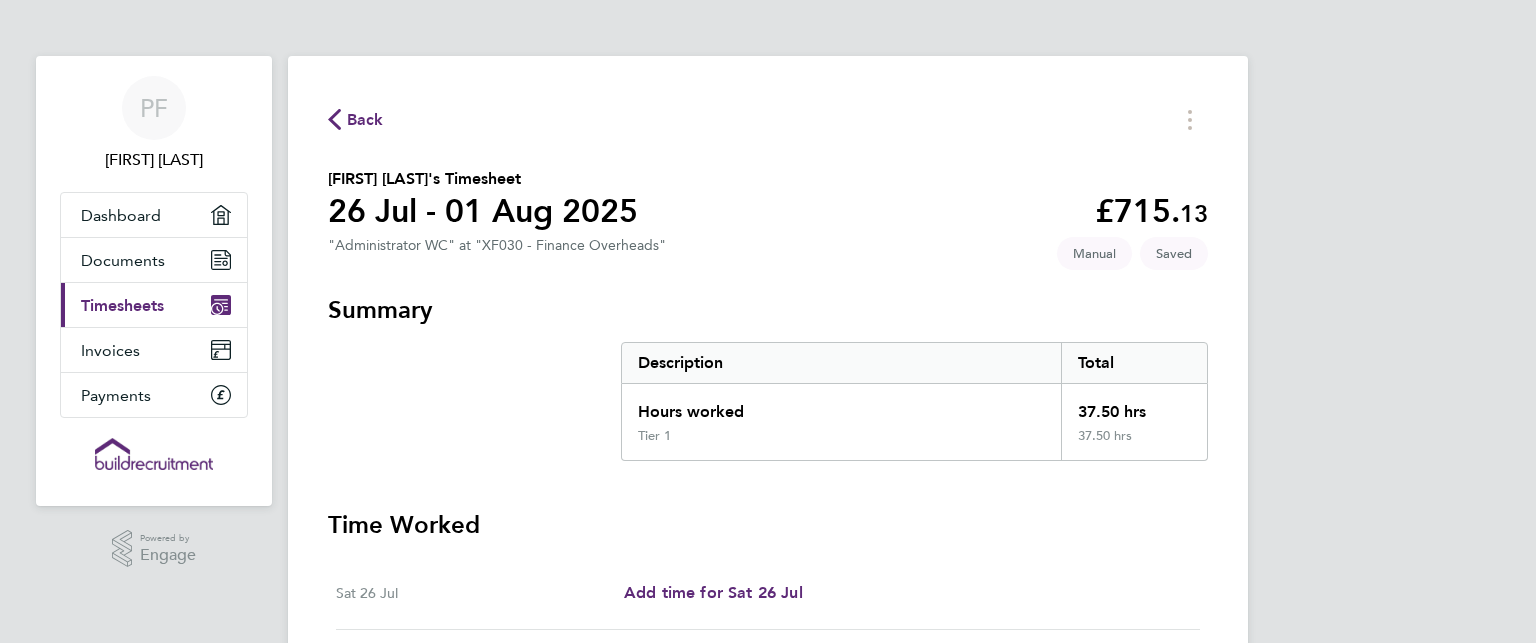 click on "PF   [FIRST] [LAST]   Applications:   Dashboard
Documents
Current page:   Timesheets
Invoices
Payments
.st0{fill:#C0C1C2;}
Powered by Engage
Back
[FIRST] [LAST]'s Timesheet   [DATE] - [DATE]   £[NUMBER]. [NUMBER]  "[TEXT]" at "[TEXT]"   Saved   Manual   Summary   Description   Total   Hours worked   [NUMBER] hrs   Tier 1   [NUMBER] hrs   Time Worked   Sat [DATE]   Add time for Sat [DATE]   Add time for Sat [DATE]   Sun [DATE]   Add time for Sun [DATE]   Add time for Sun [DATE]   Mon [DATE]   [TIME] to [TIME]   |   [NUMBER] min   [NUMBER] hrs   |   Tier 1   (£[NUMBER]) =   £[NUMBER]   Edit   Tue [DATE]   [TIME] to [TIME]   |   [NUMBER] min   [NUMBER] hrs   |   Tier 1   (£[NUMBER]) =   £[NUMBER]   Edit   Wed [DATE]   [TIME] to [TIME]   |   [NUMBER] min   [NUMBER] hrs   |   Tier 1" at bounding box center (768, 682) 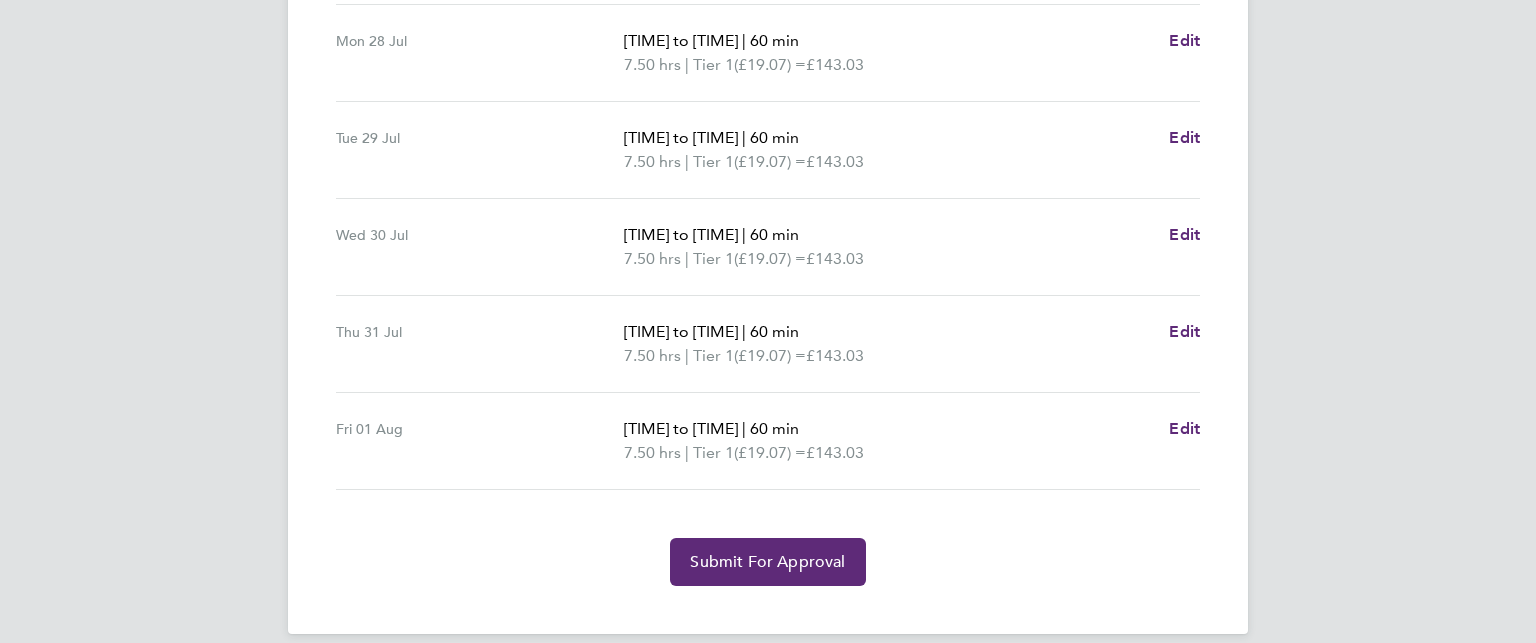 scroll, scrollTop: 720, scrollLeft: 0, axis: vertical 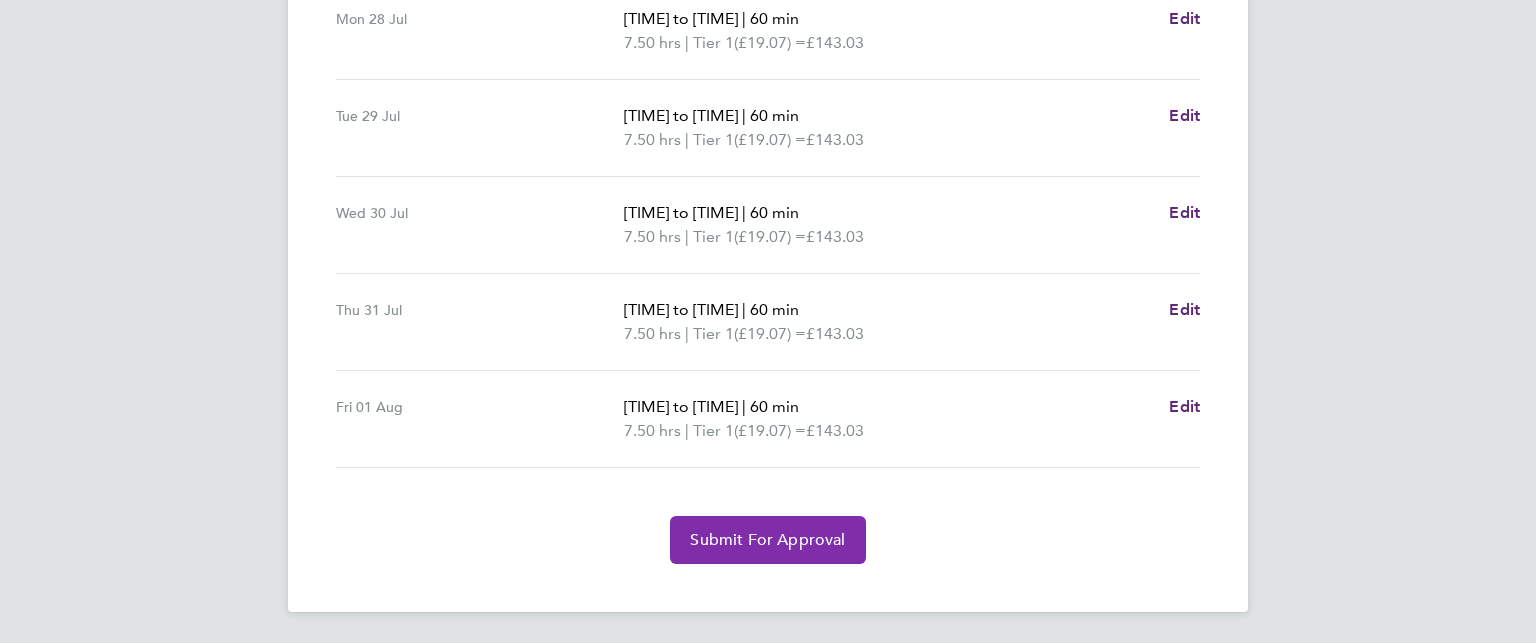 click on "Submit For Approval" 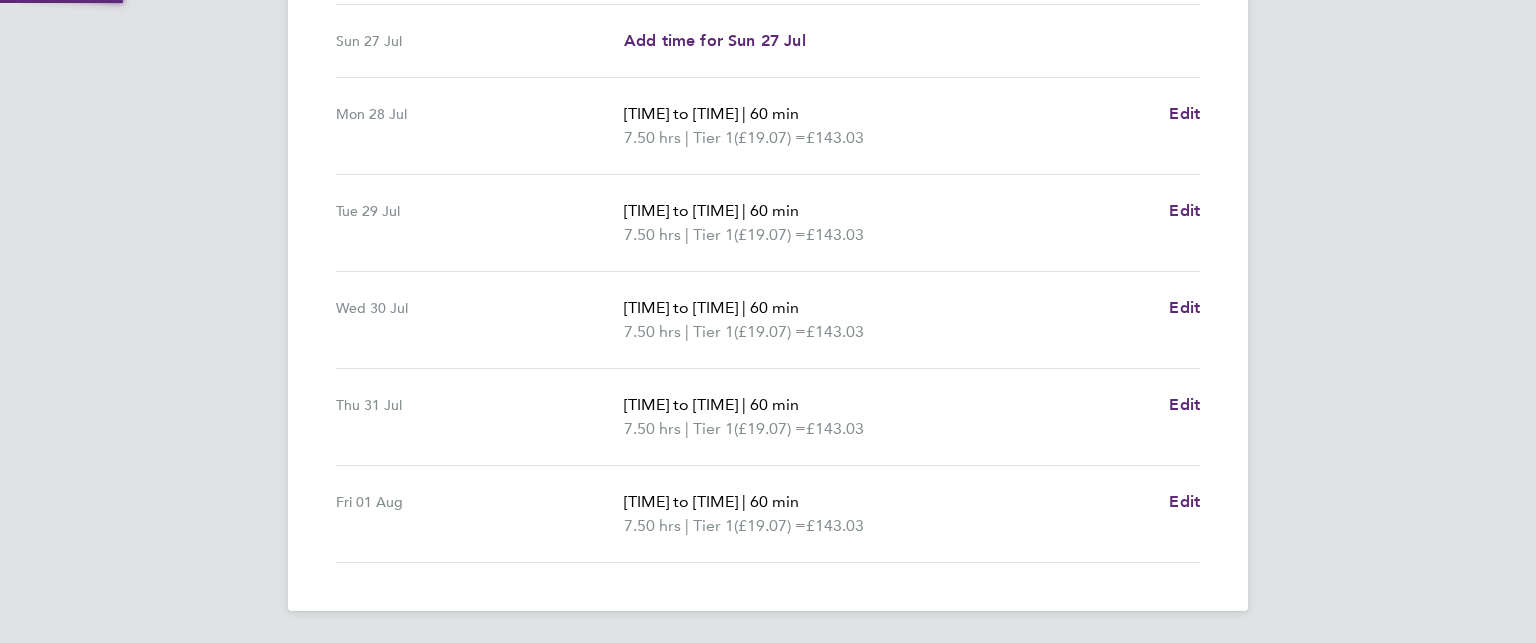 scroll, scrollTop: 624, scrollLeft: 0, axis: vertical 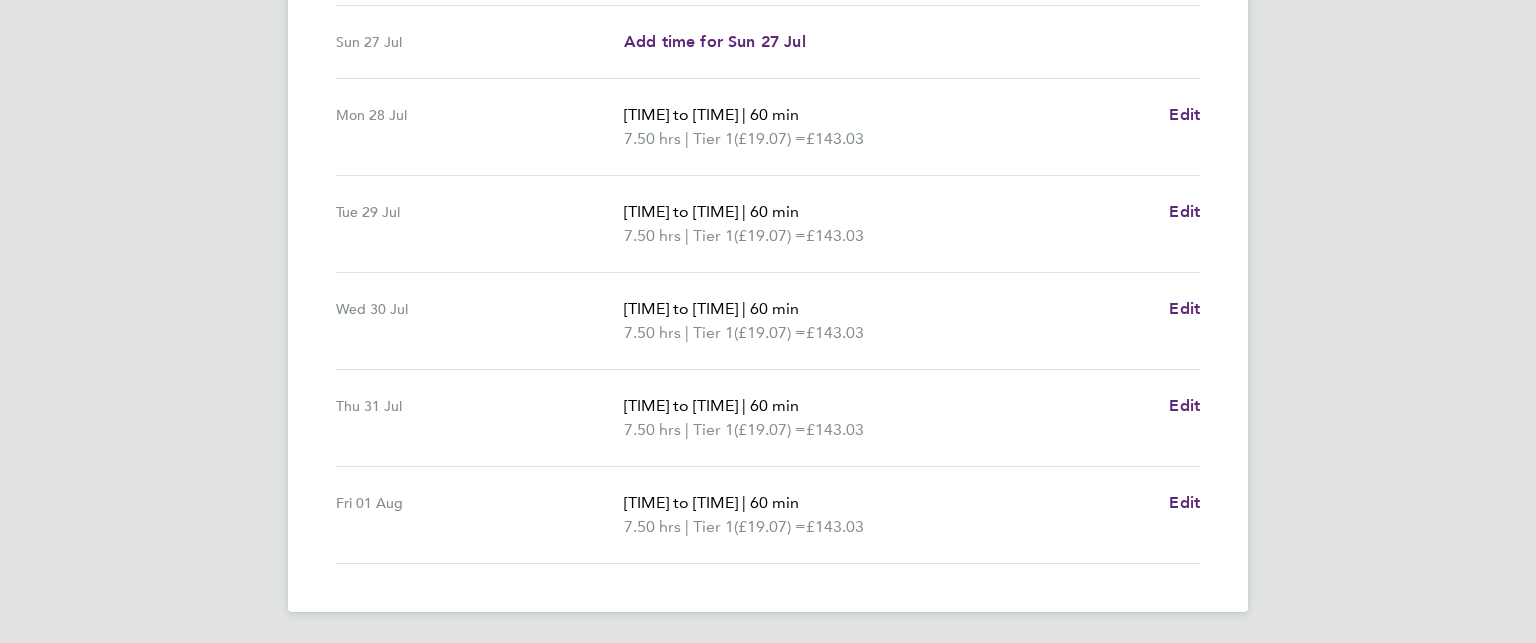 click on "PF   [FIRST] [LAST]   Applications:   Dashboard
Documents
Current page:   Timesheets
Invoices
Payments
.st0{fill:#C0C1C2;}
Powered by Engage
Back
[FIRST] [LAST]'s Timesheet   [DATE] - [DATE]   £[NUMBER]. [NUMBER]  "[TEXT]" at "[TEXT]"   Submitted   Manual   Summary   Description   Total   Hours worked   [NUMBER] hrs   Tier 1   [NUMBER] hrs   Time Worked   Sat [DATE]   Add time for Sat [DATE]   Add time for Sat [DATE]   Sun [DATE]   Add time for Sun [DATE]   Add time for Sun [DATE]   Mon [DATE]   [TIME] to [TIME]   |   [NUMBER] min   [NUMBER] hrs   |   Tier 1   (£[NUMBER]) =   £[NUMBER]   Edit   Tue [DATE]   [TIME] to [TIME]   |   [NUMBER] min   [NUMBER] hrs   |   Tier 1   (£[NUMBER]) =   £[NUMBER]   Edit   Wed [DATE]   [TIME] to [TIME]   |   [NUMBER] min   [NUMBER] hrs   |   Tier 1" at bounding box center [768, 10] 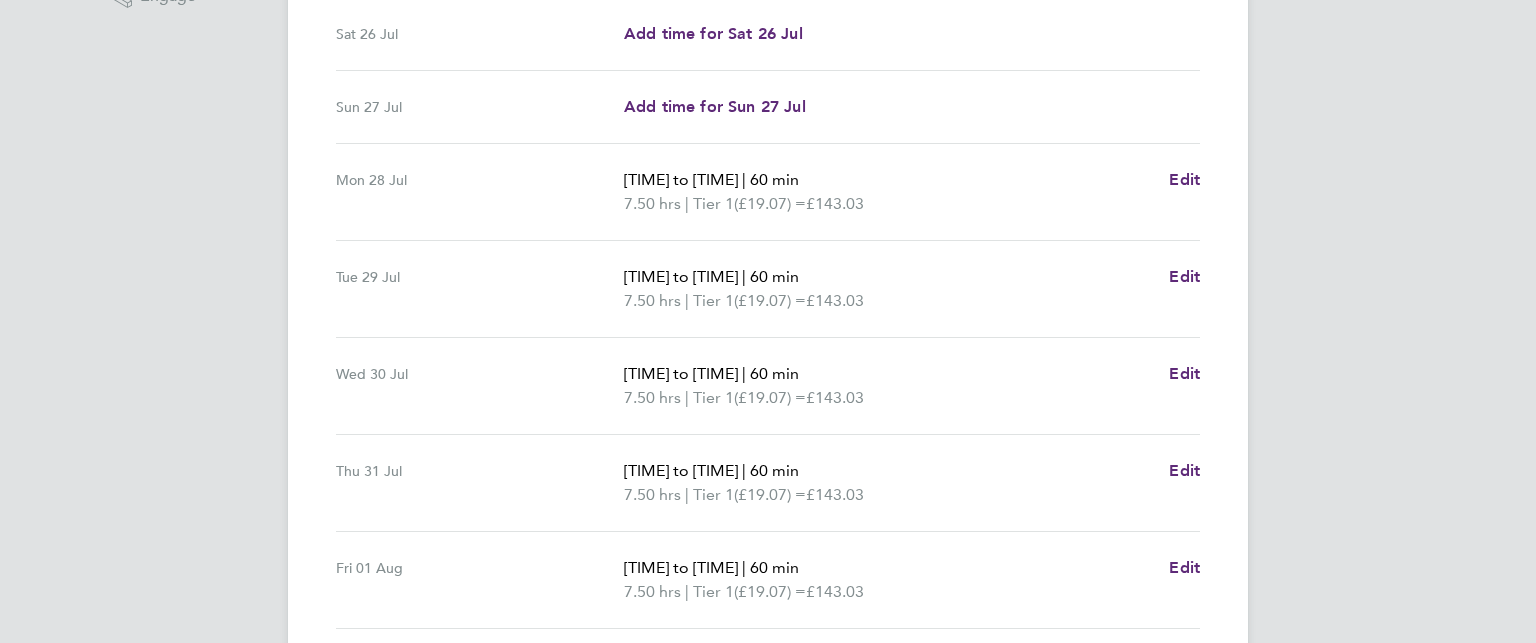 scroll, scrollTop: 624, scrollLeft: 0, axis: vertical 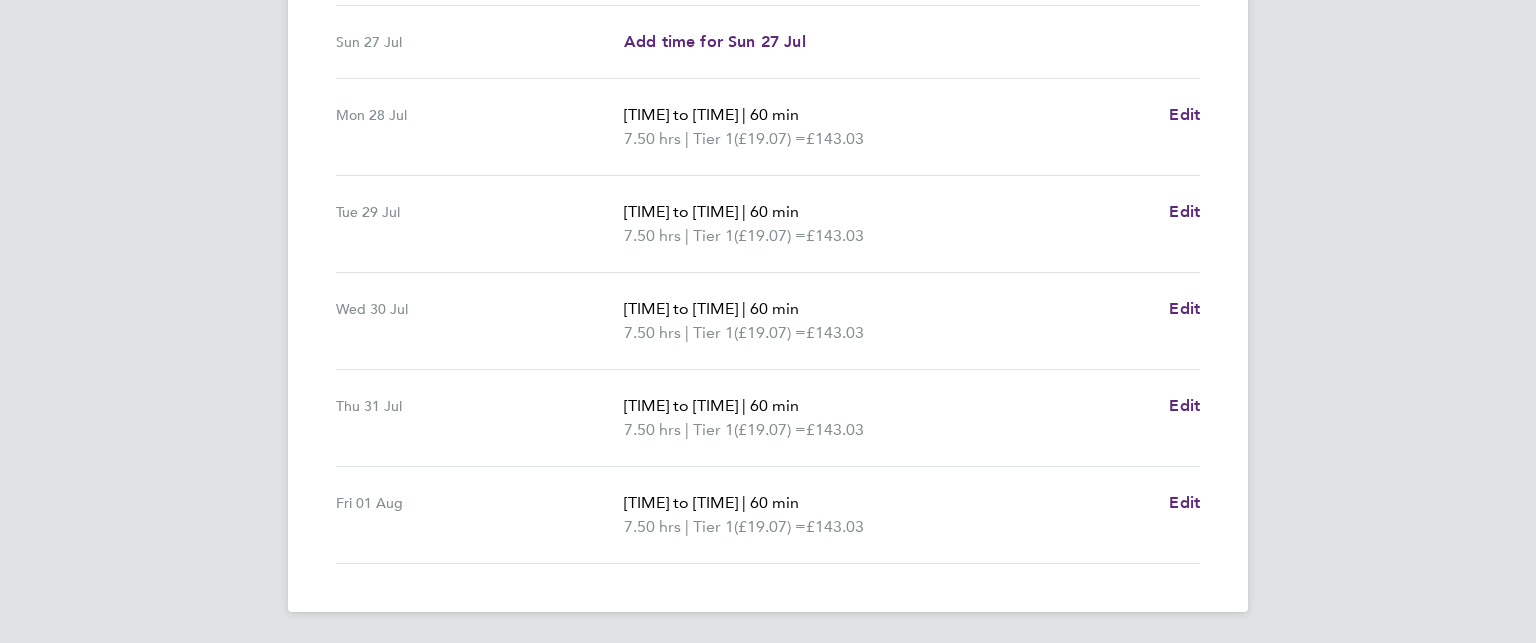 click on "PF   [FIRST] [LAST]   Applications:   Dashboard
Documents
Current page:   Timesheets
Invoices
Payments
.st0{fill:#C0C1C2;}
Powered by Engage
Back
[FIRST] [LAST]'s Timesheet   [DATE] - [DATE]   £[NUMBER]. [NUMBER]  "[TEXT]" at "[TEXT]"   Submitted   Manual   Summary   Description   Total   Hours worked   [NUMBER] hrs   Tier 1   [NUMBER] hrs   Time Worked   Sat [DATE]   Add time for Sat [DATE]   Add time for Sat [DATE]   Sun [DATE]   Add time for Sun [DATE]   Add time for Sun [DATE]   Mon [DATE]   [TIME] to [TIME]   |   [NUMBER] min   [NUMBER] hrs   |   Tier 1   (£[NUMBER]) =   £[NUMBER]   Edit   Tue [DATE]   [TIME] to [TIME]   |   [NUMBER] min   [NUMBER] hrs   |   Tier 1   (£[NUMBER]) =   £[NUMBER]   Edit   Wed [DATE]   [TIME] to [TIME]   |   [NUMBER] min   [NUMBER] hrs   |   Tier 1" at bounding box center [768, 10] 